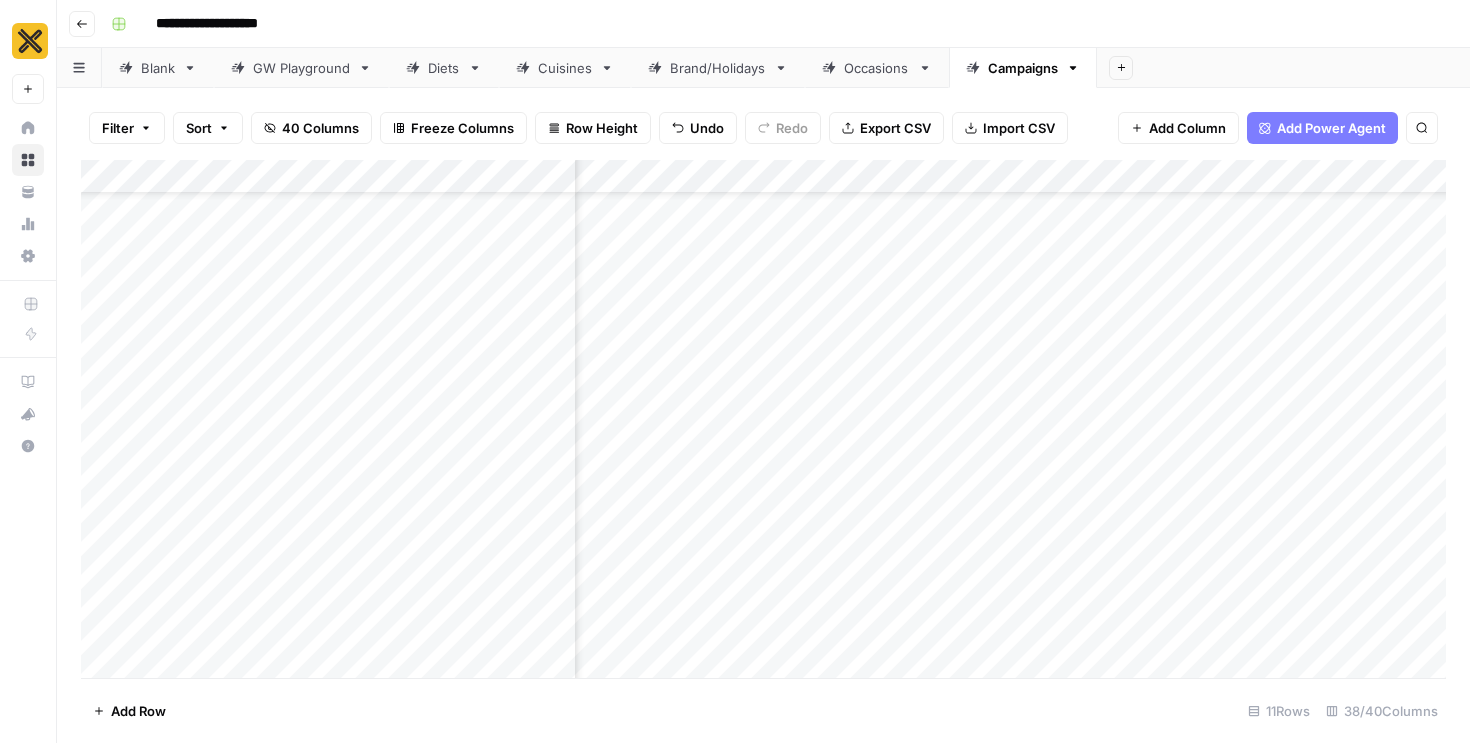 scroll, scrollTop: 0, scrollLeft: 0, axis: both 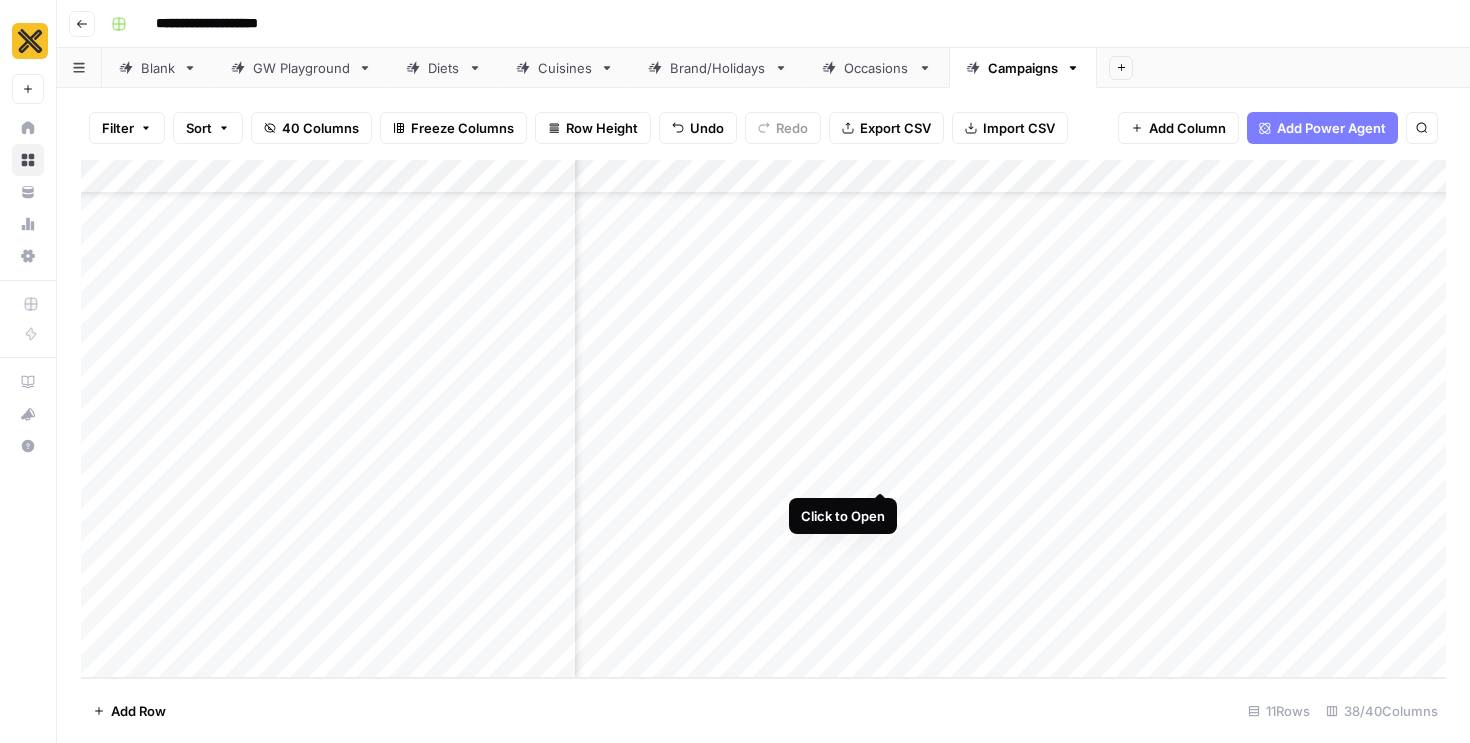 click on "Add Column" at bounding box center (763, 419) 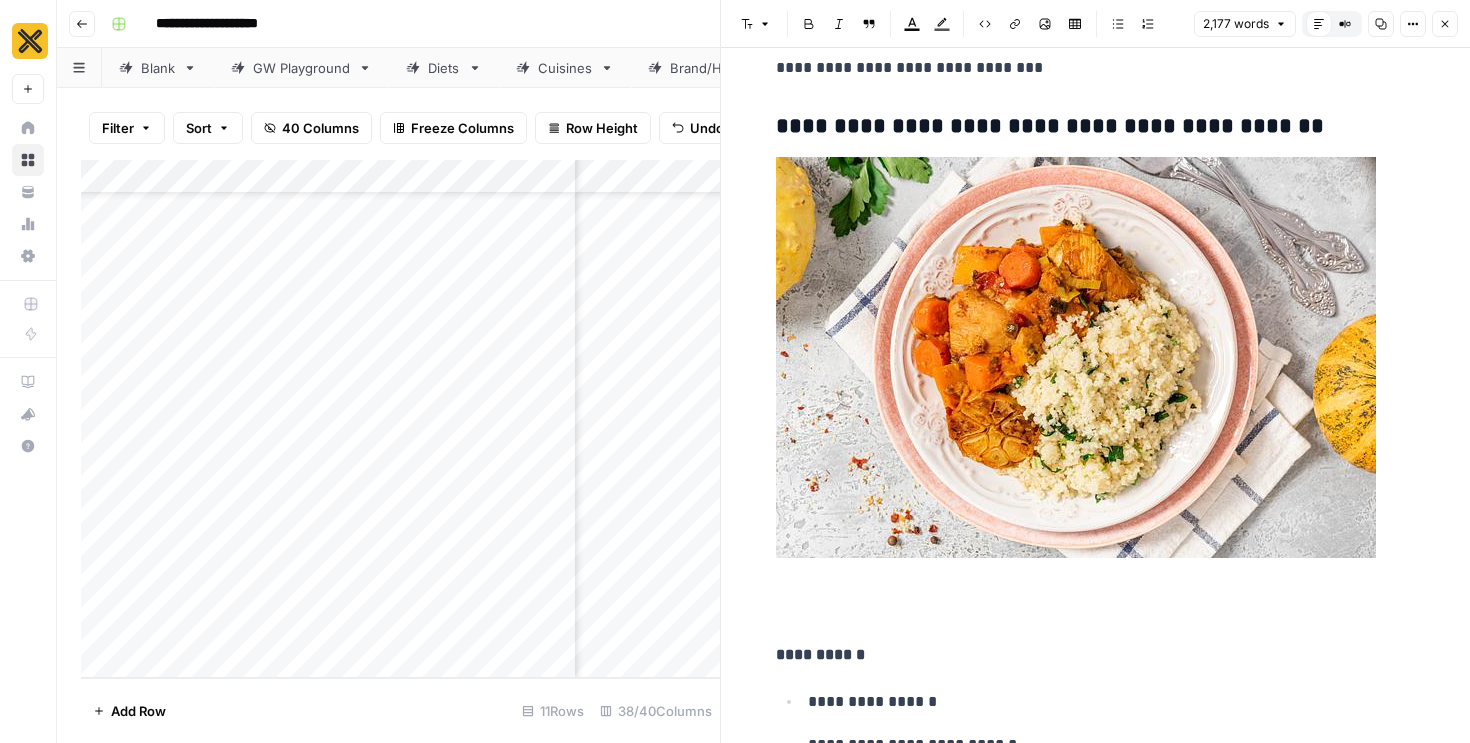 scroll, scrollTop: 5280, scrollLeft: 0, axis: vertical 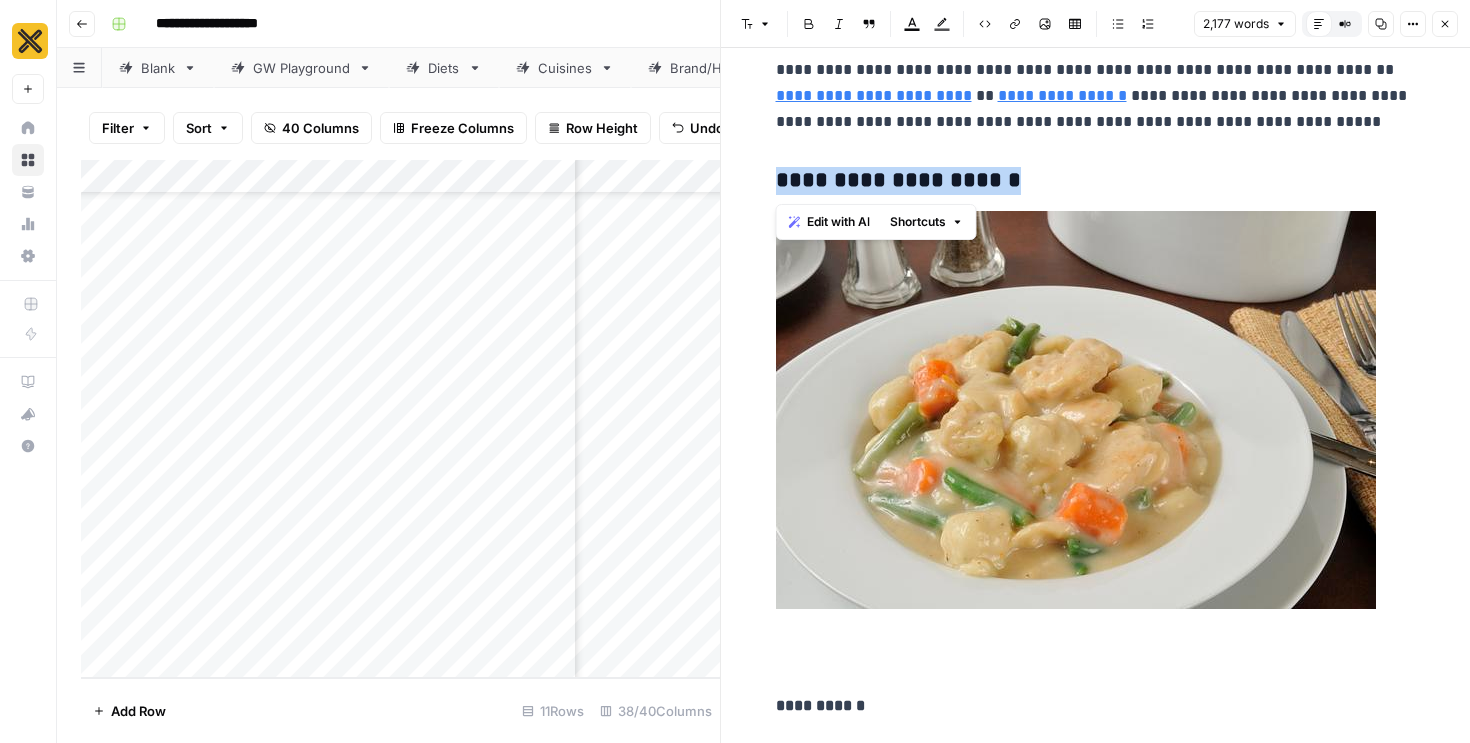 drag, startPoint x: 1082, startPoint y: 185, endPoint x: 754, endPoint y: 185, distance: 328 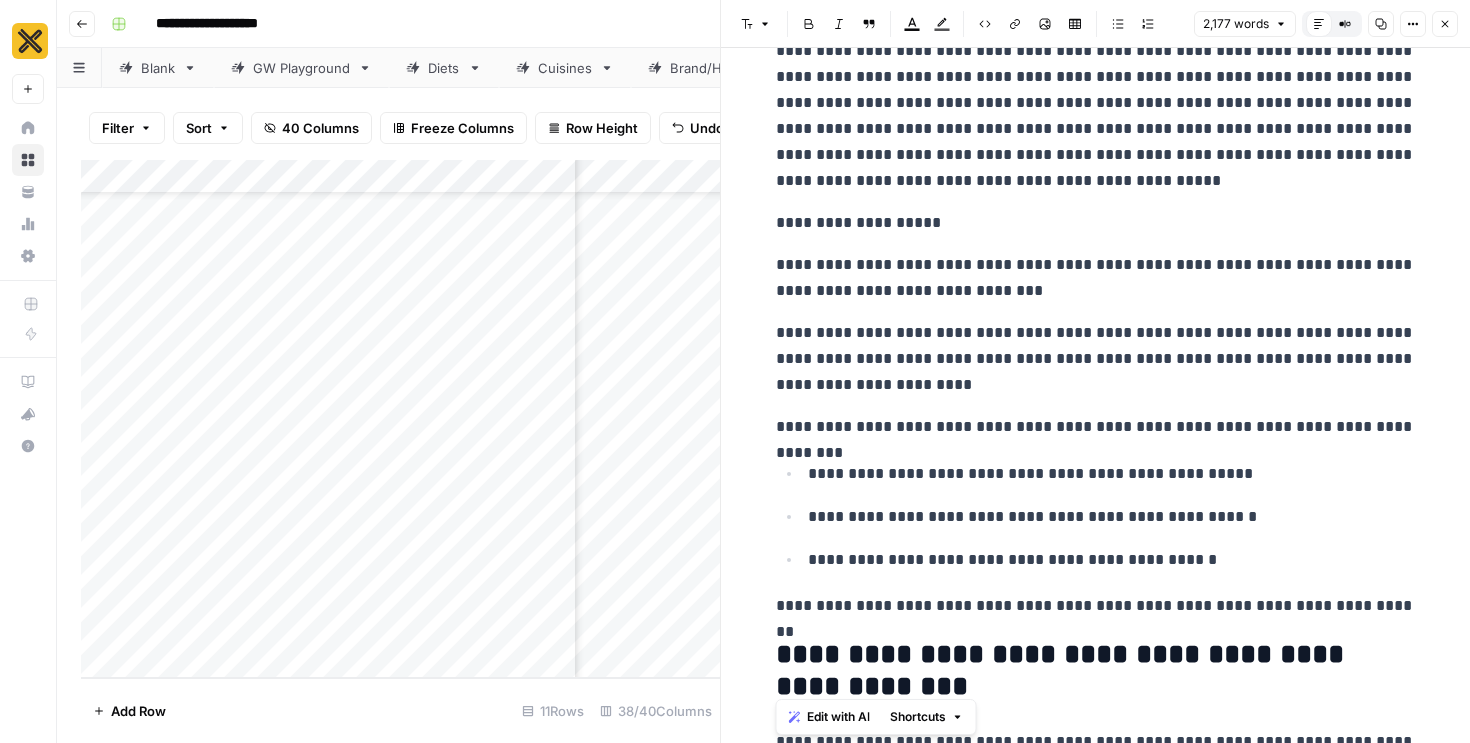 scroll, scrollTop: 0, scrollLeft: 0, axis: both 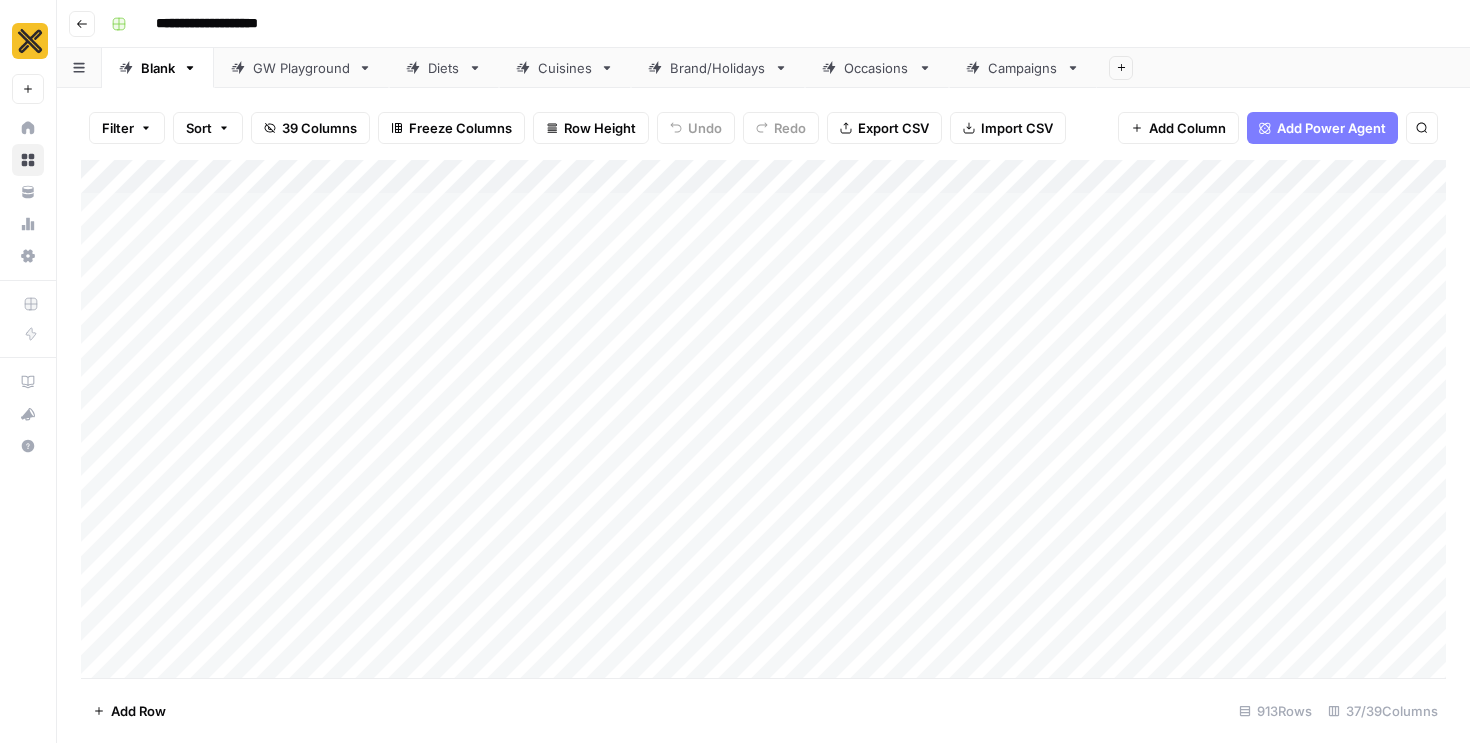 click on "Cuisines" at bounding box center (565, 68) 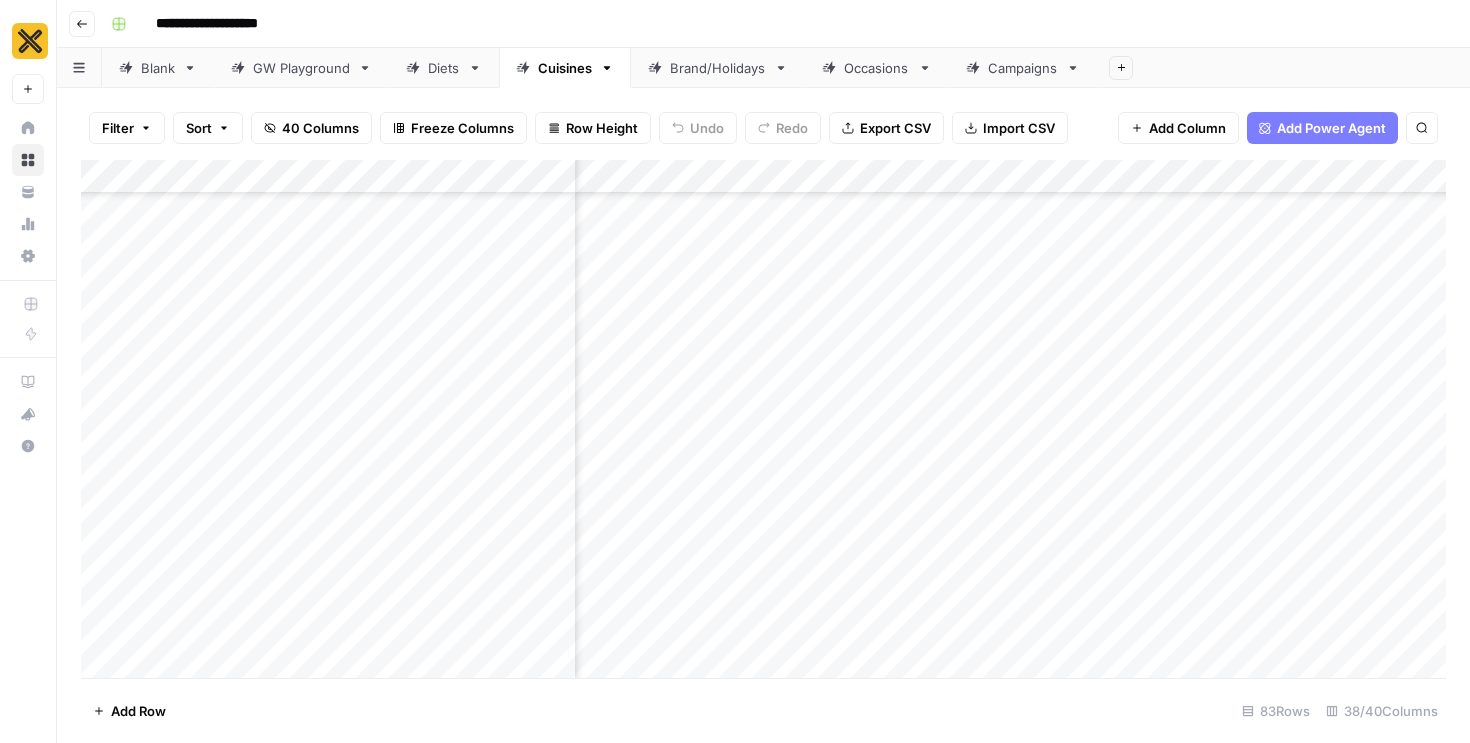 scroll, scrollTop: 3785, scrollLeft: 5172, axis: both 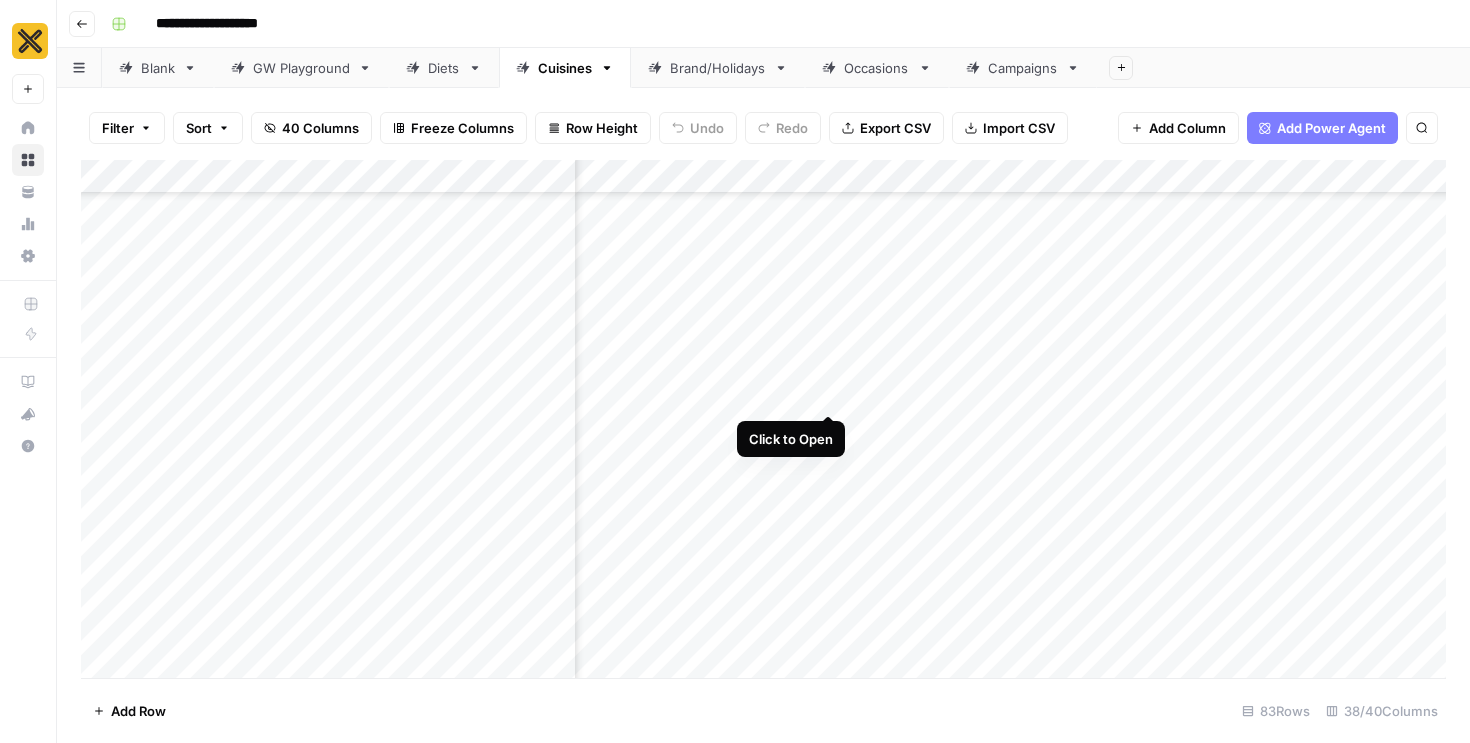 click on "Add Column" at bounding box center (763, 419) 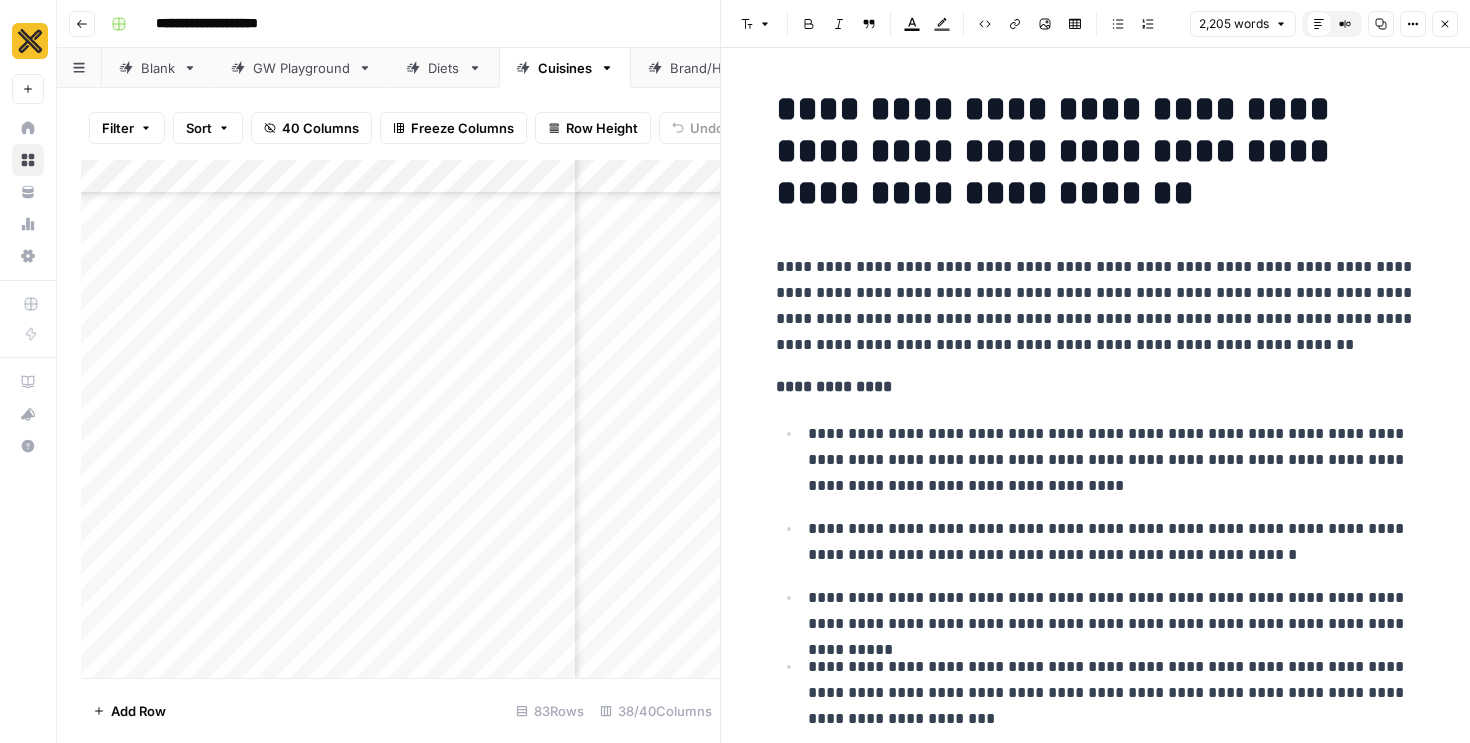 click on "**********" at bounding box center [1096, 306] 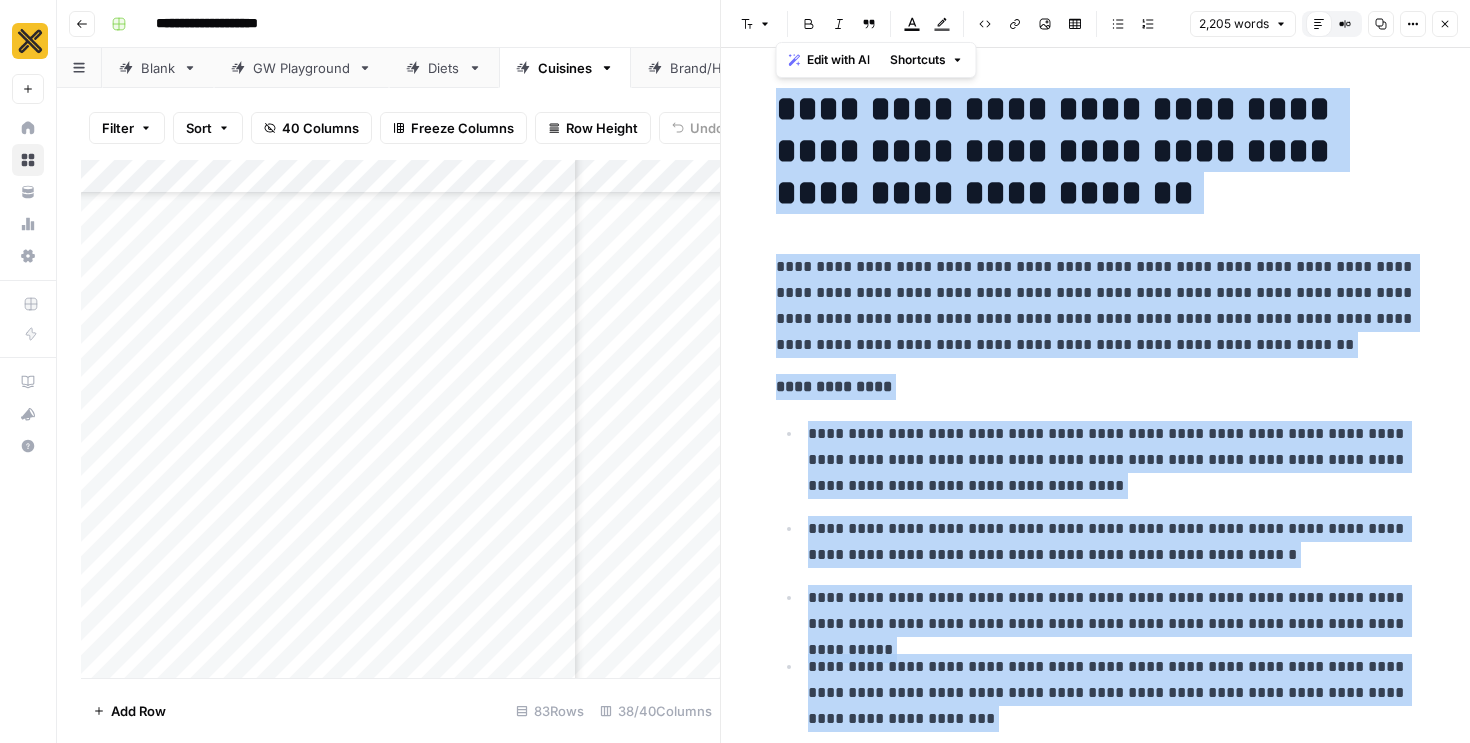 copy on "**********" 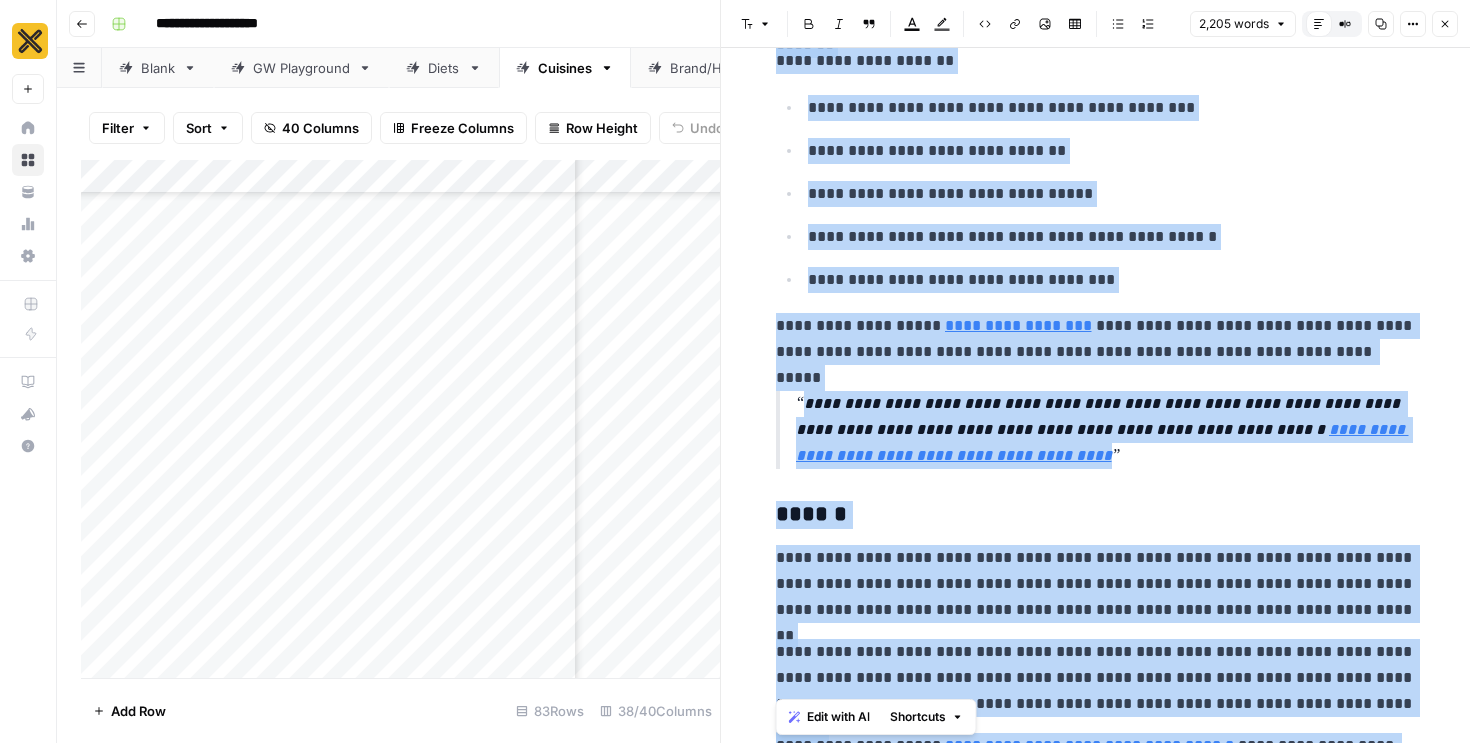 scroll, scrollTop: 3197, scrollLeft: 0, axis: vertical 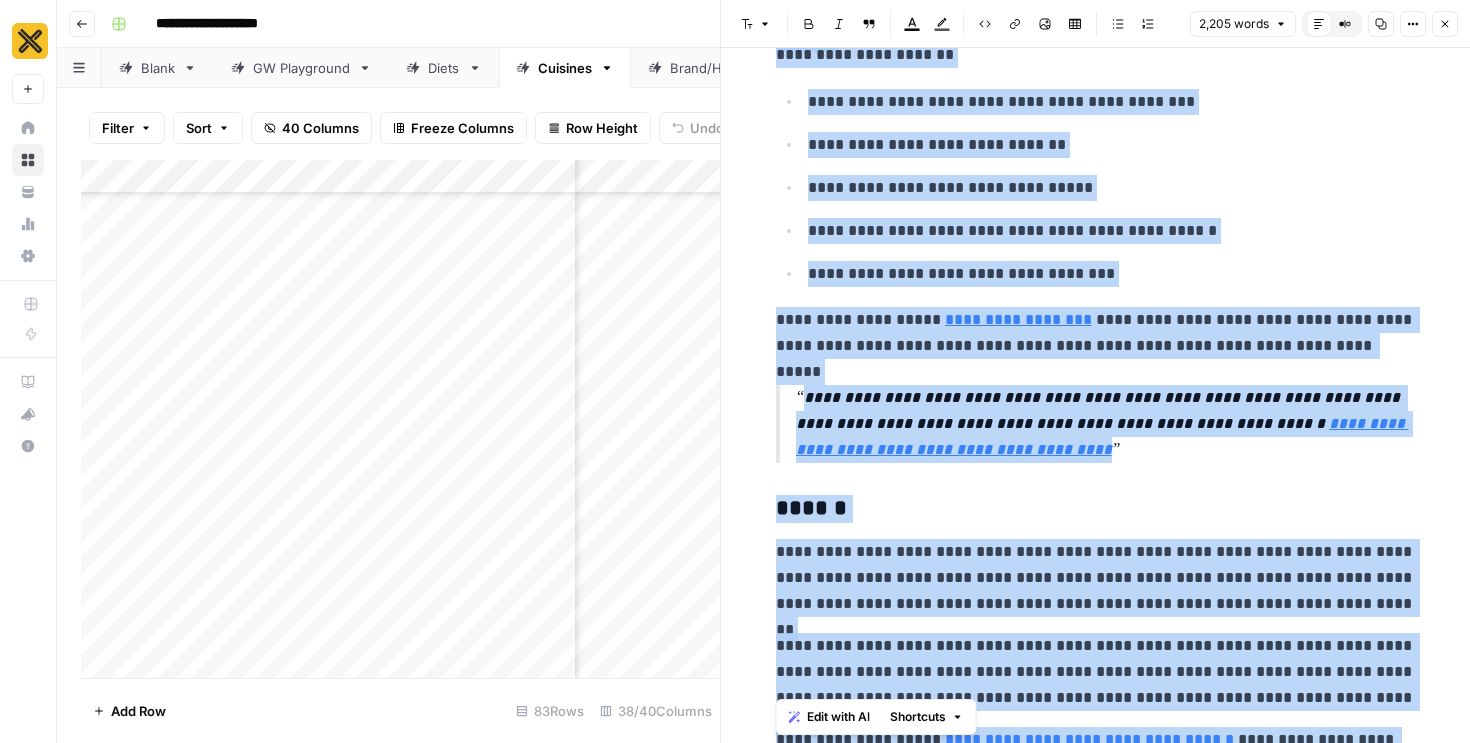 click on "Close" at bounding box center [1445, 24] 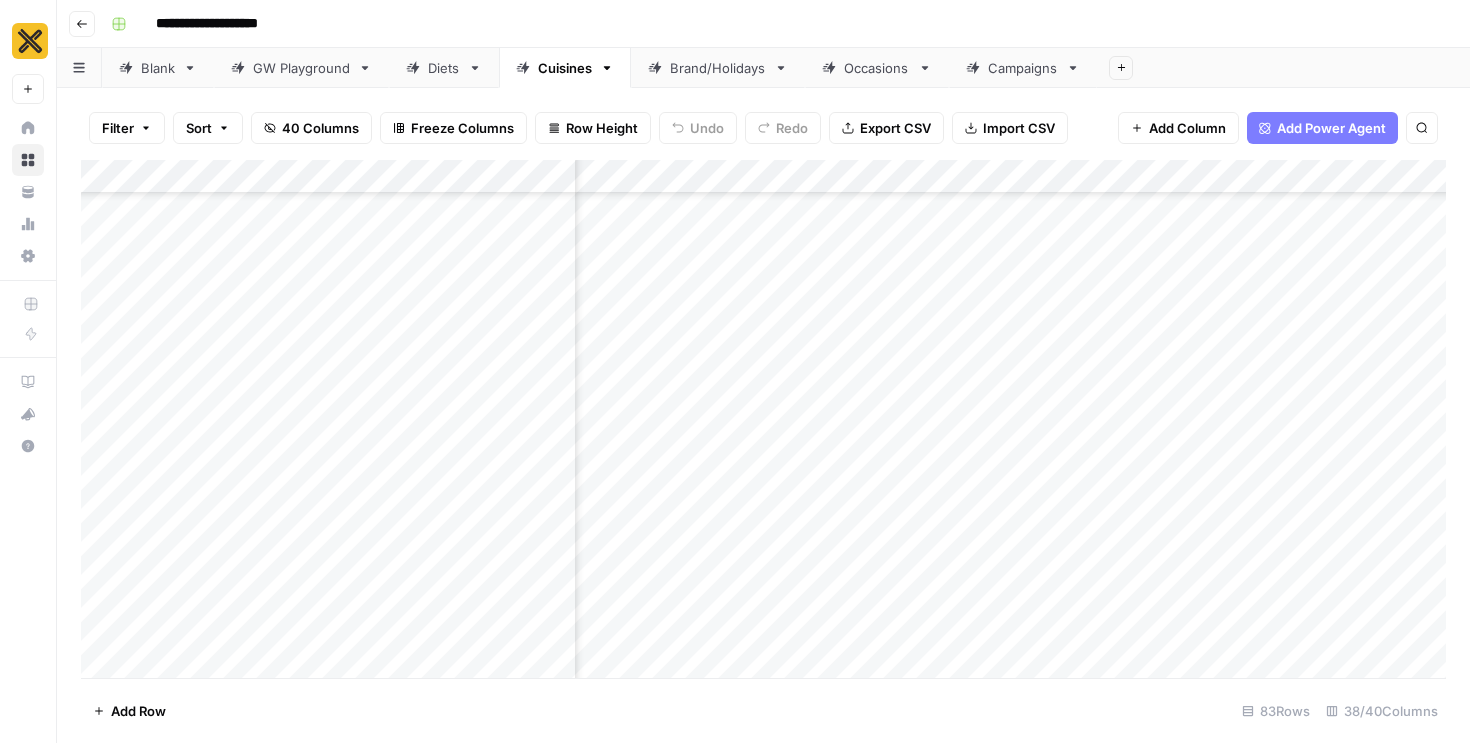 scroll, scrollTop: 3785, scrollLeft: 4811, axis: both 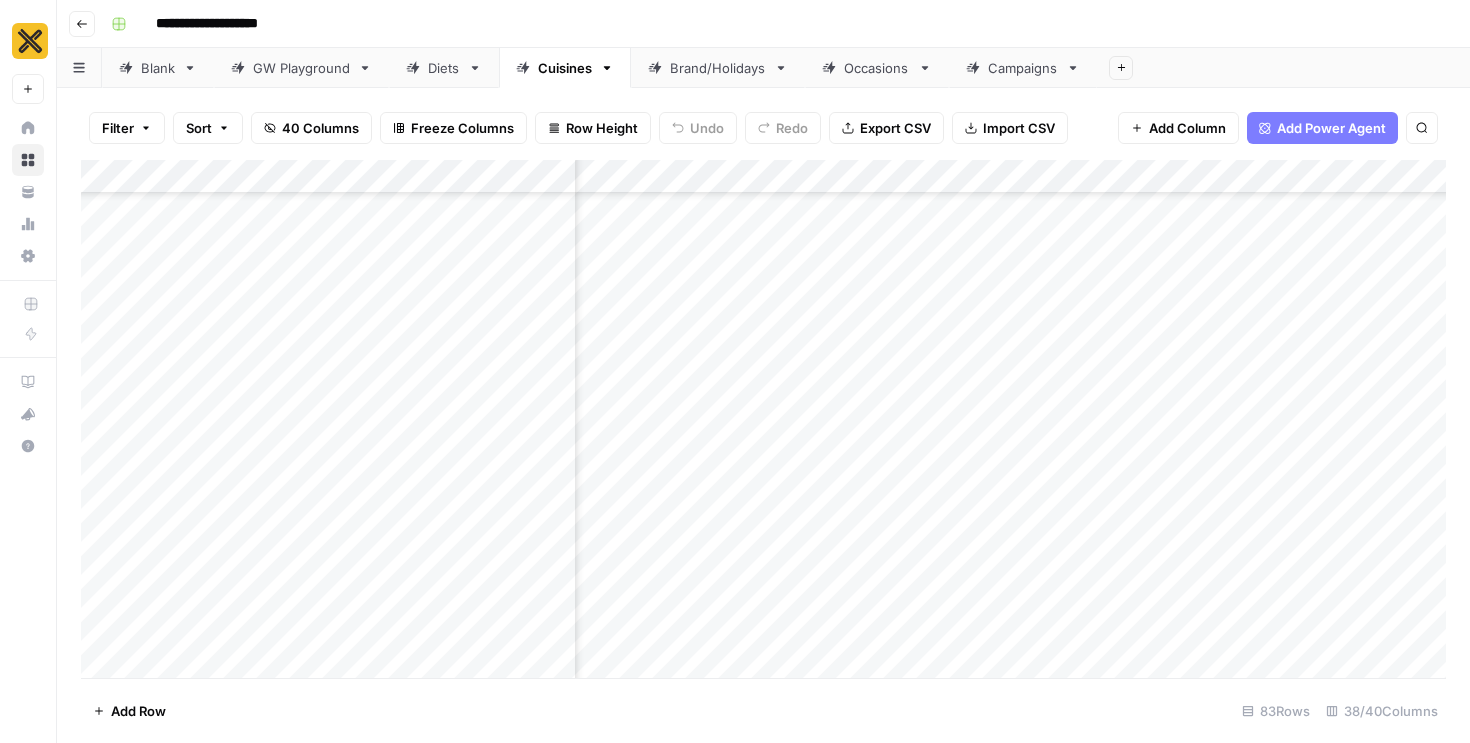 click on "Add Column" at bounding box center [763, 419] 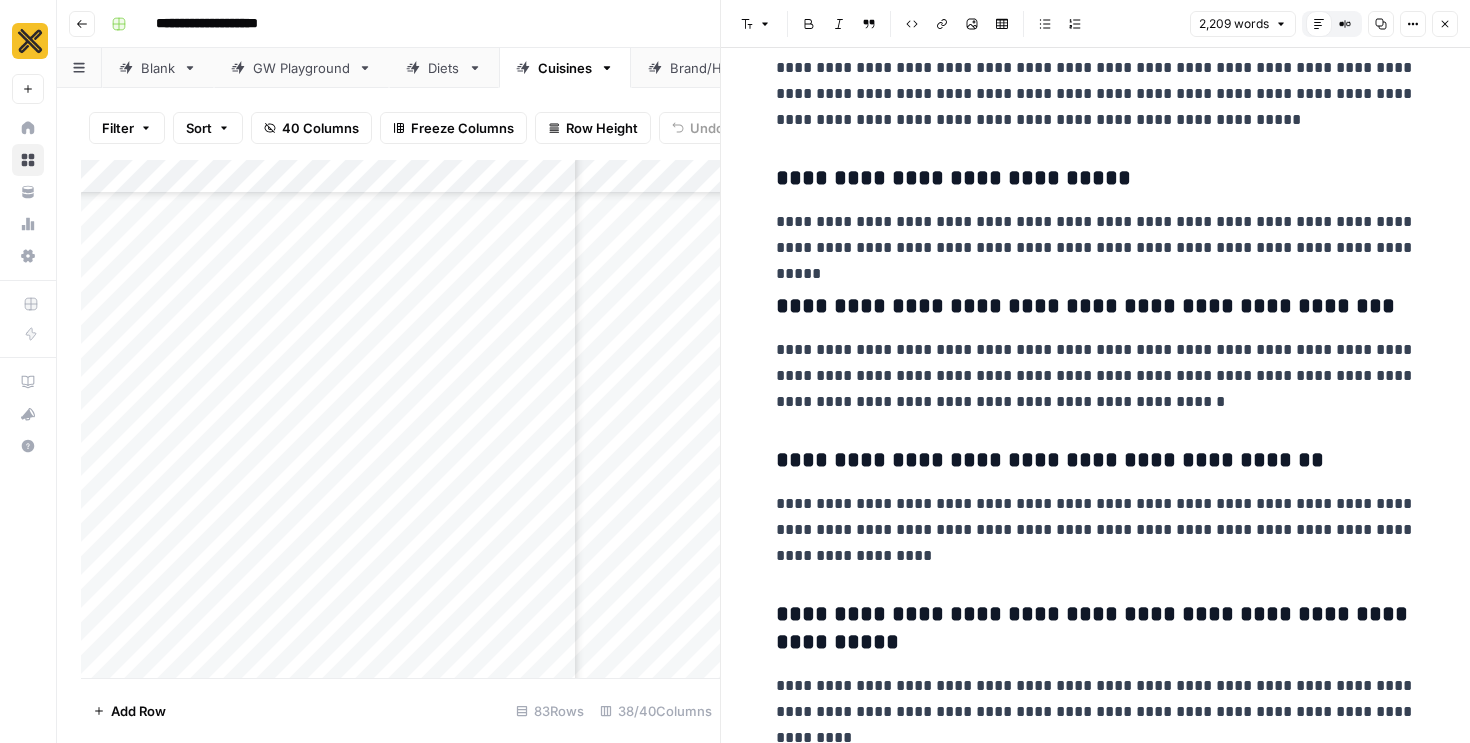 scroll, scrollTop: 8314, scrollLeft: 0, axis: vertical 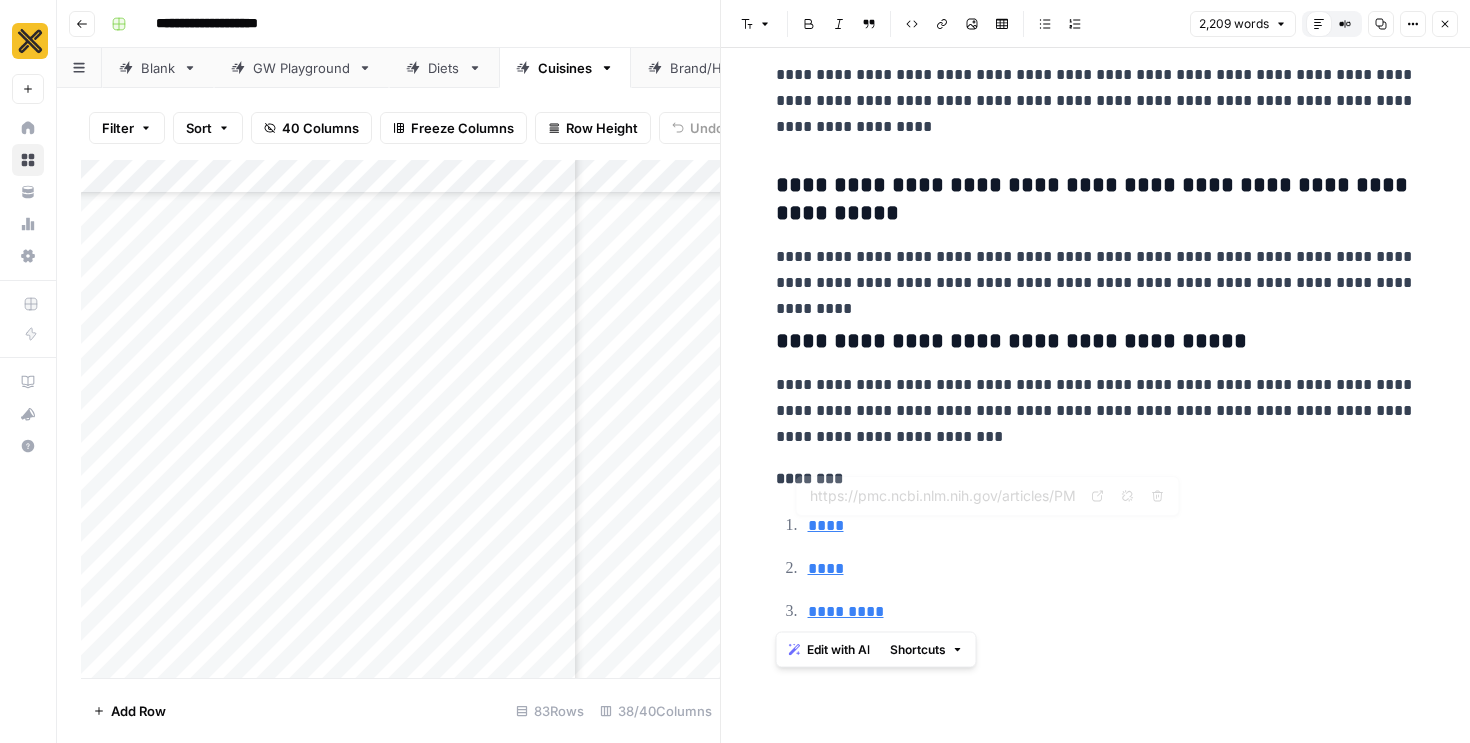 drag, startPoint x: 903, startPoint y: 613, endPoint x: 772, endPoint y: 475, distance: 190.27611 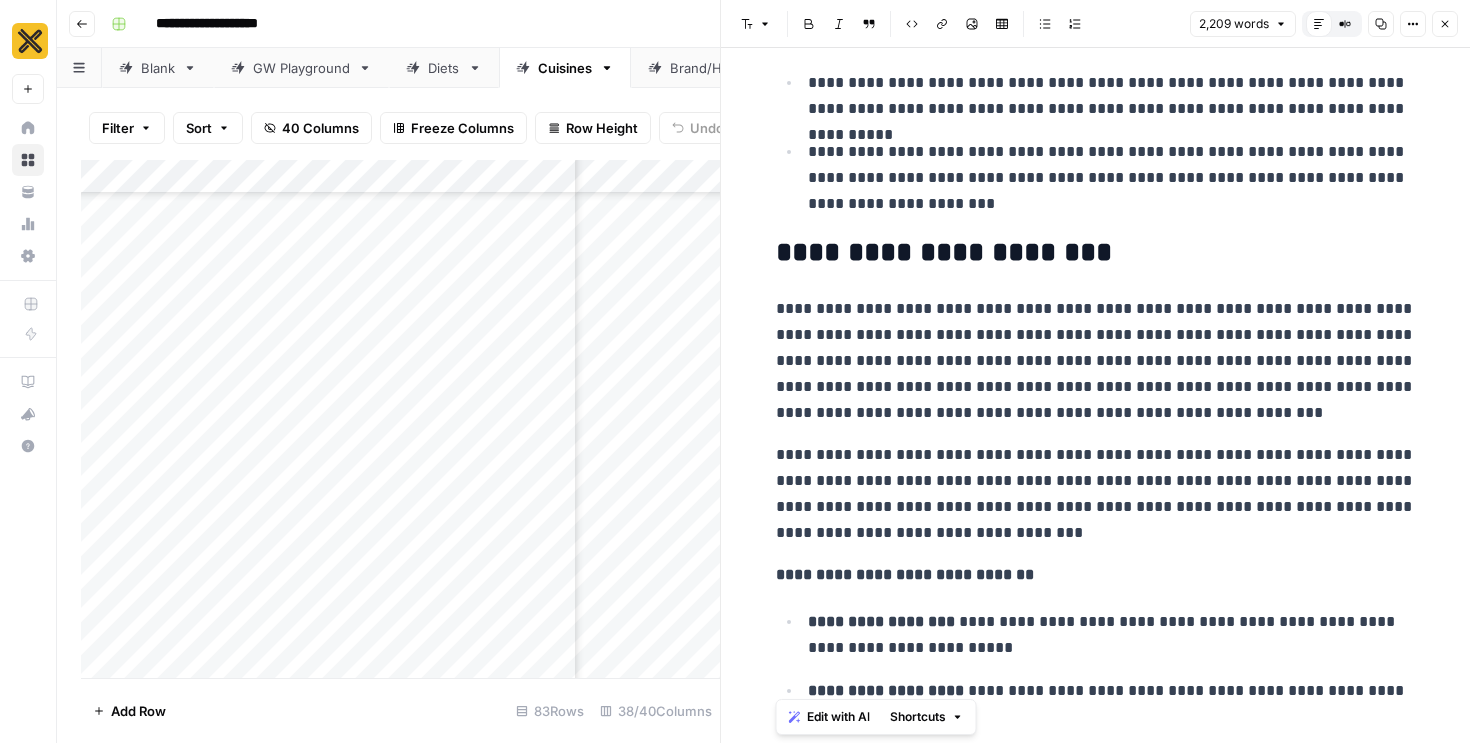 scroll, scrollTop: 0, scrollLeft: 0, axis: both 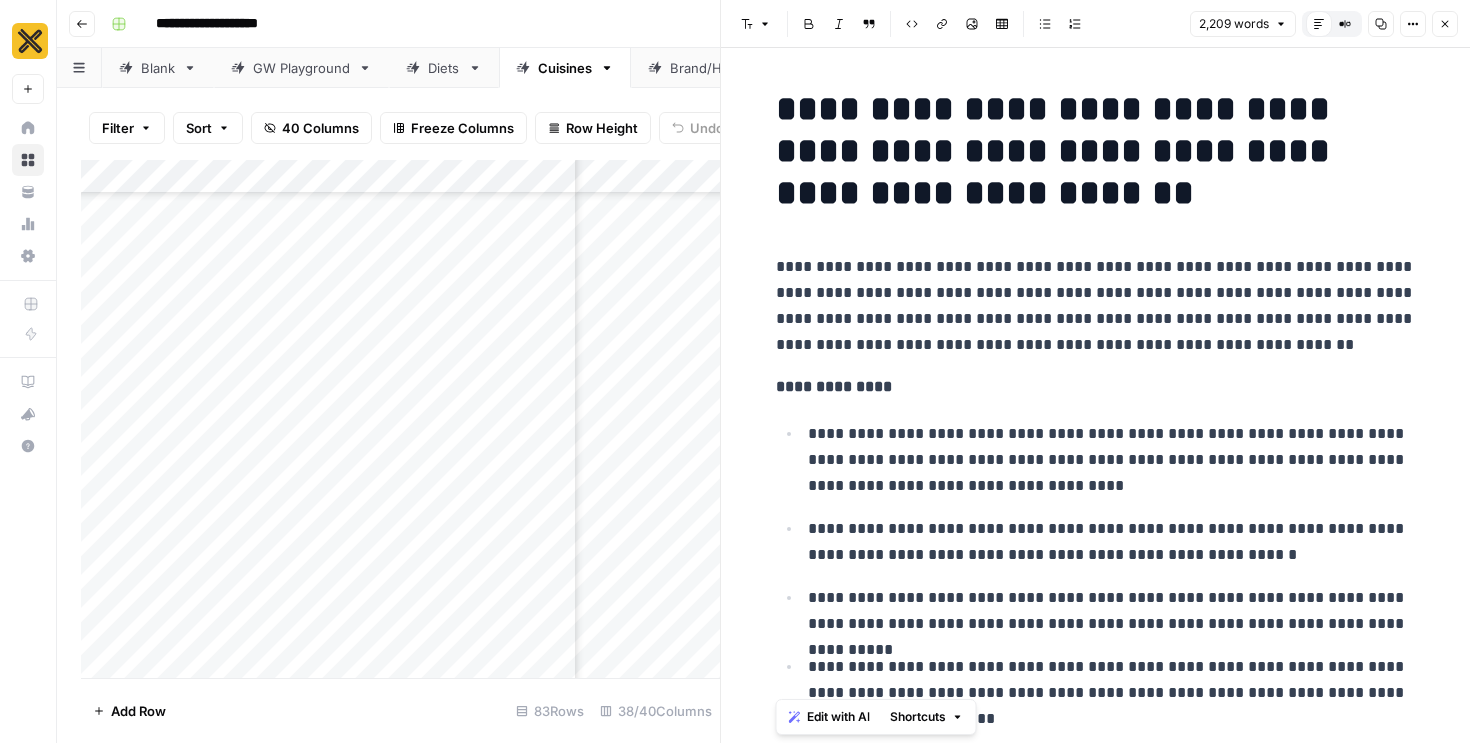 click on "Close" at bounding box center [1445, 24] 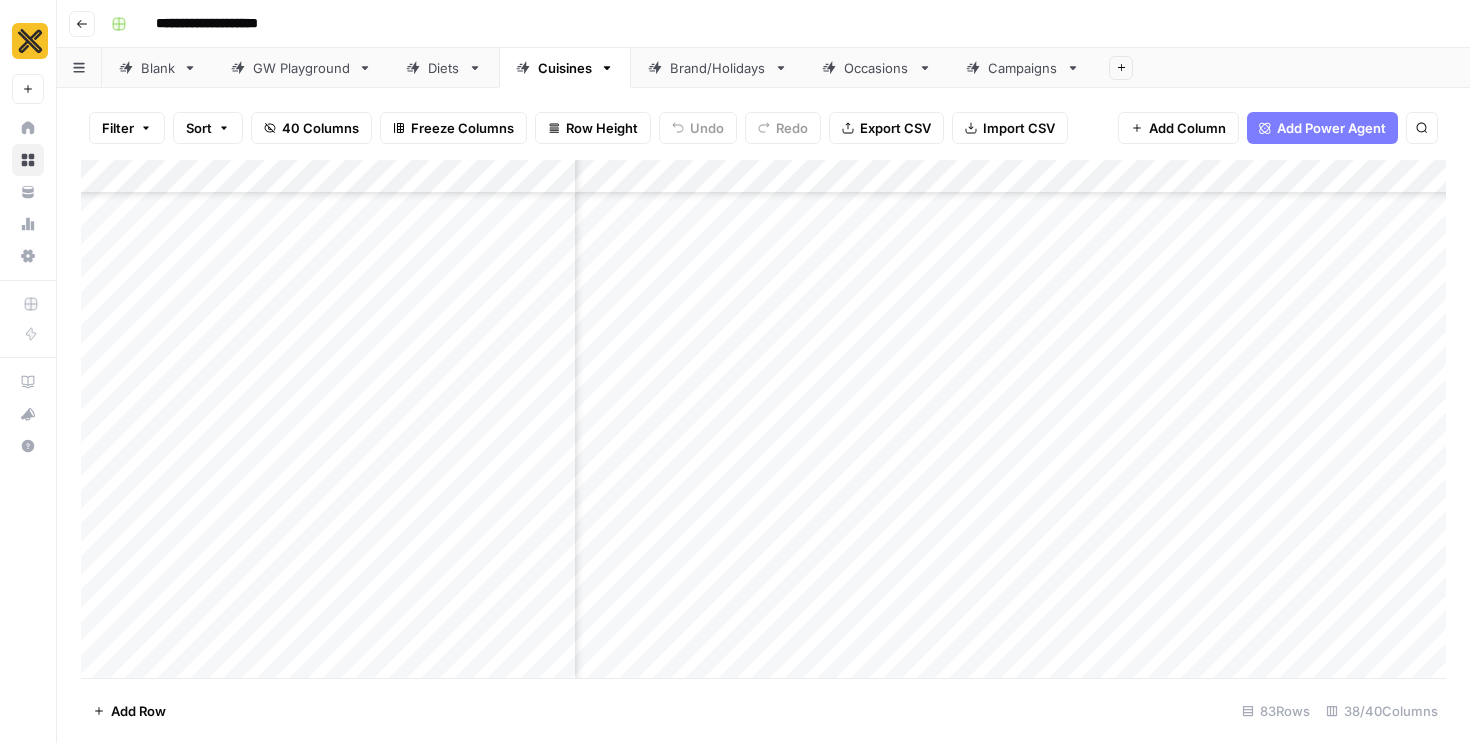 scroll, scrollTop: 3785, scrollLeft: 2893, axis: both 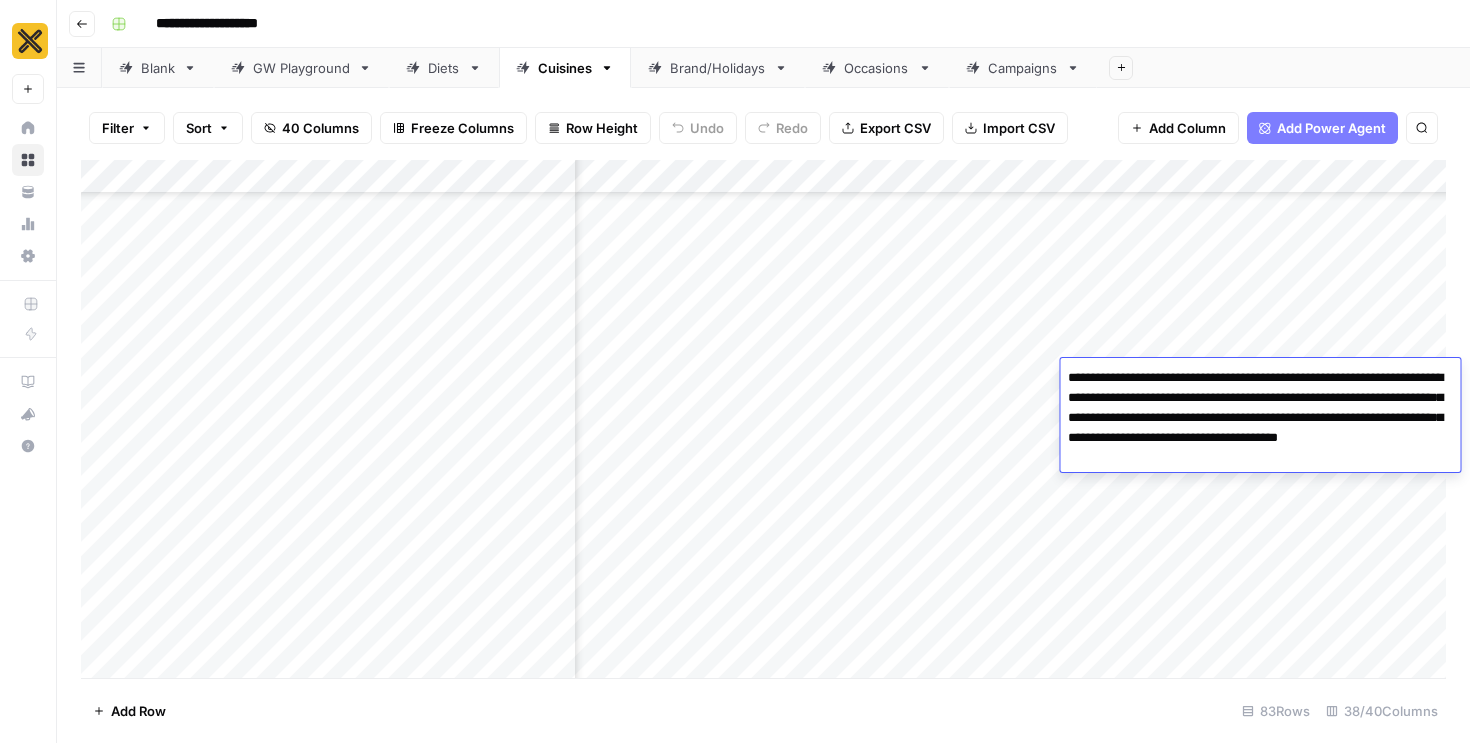 click on "**********" at bounding box center [1260, 418] 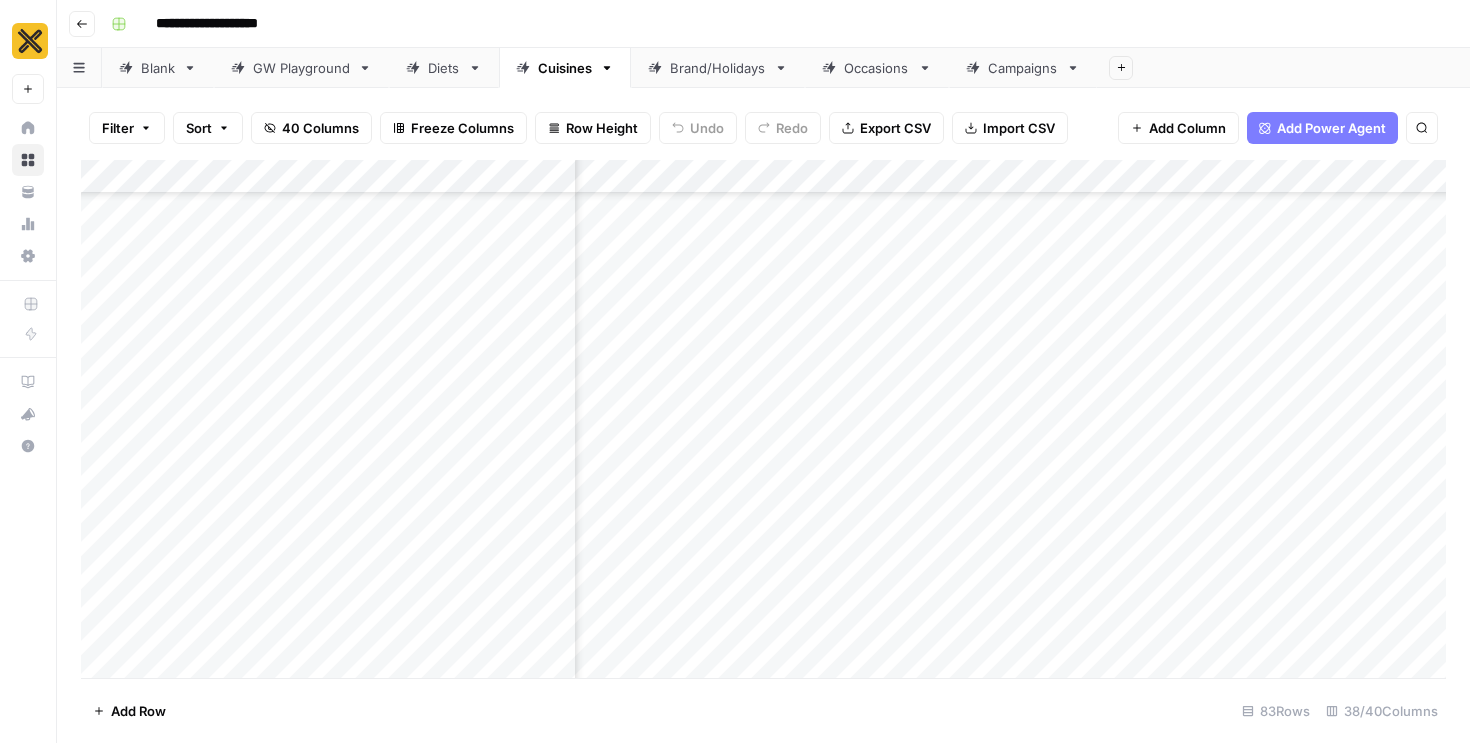 click on "Add Column" at bounding box center (763, 419) 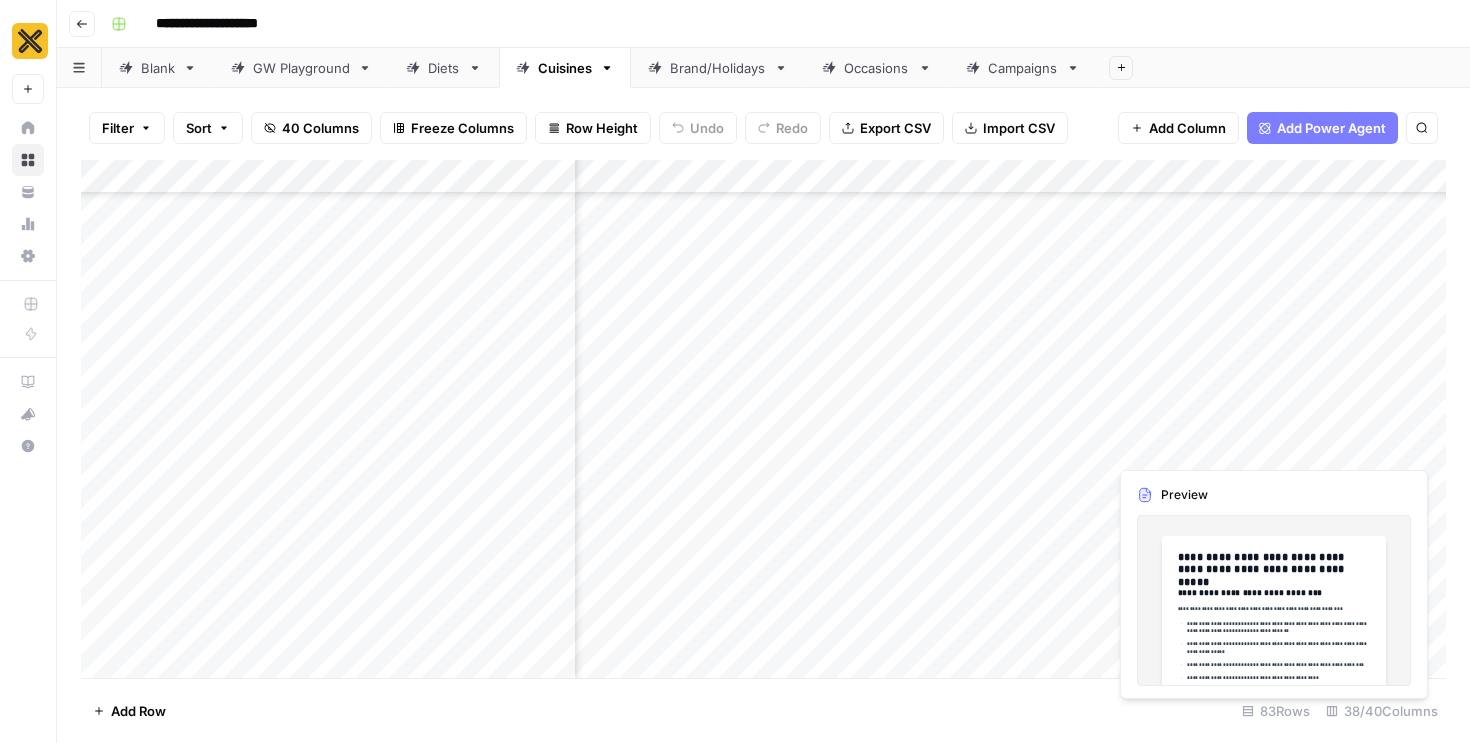 scroll, scrollTop: 3785, scrollLeft: 3865, axis: both 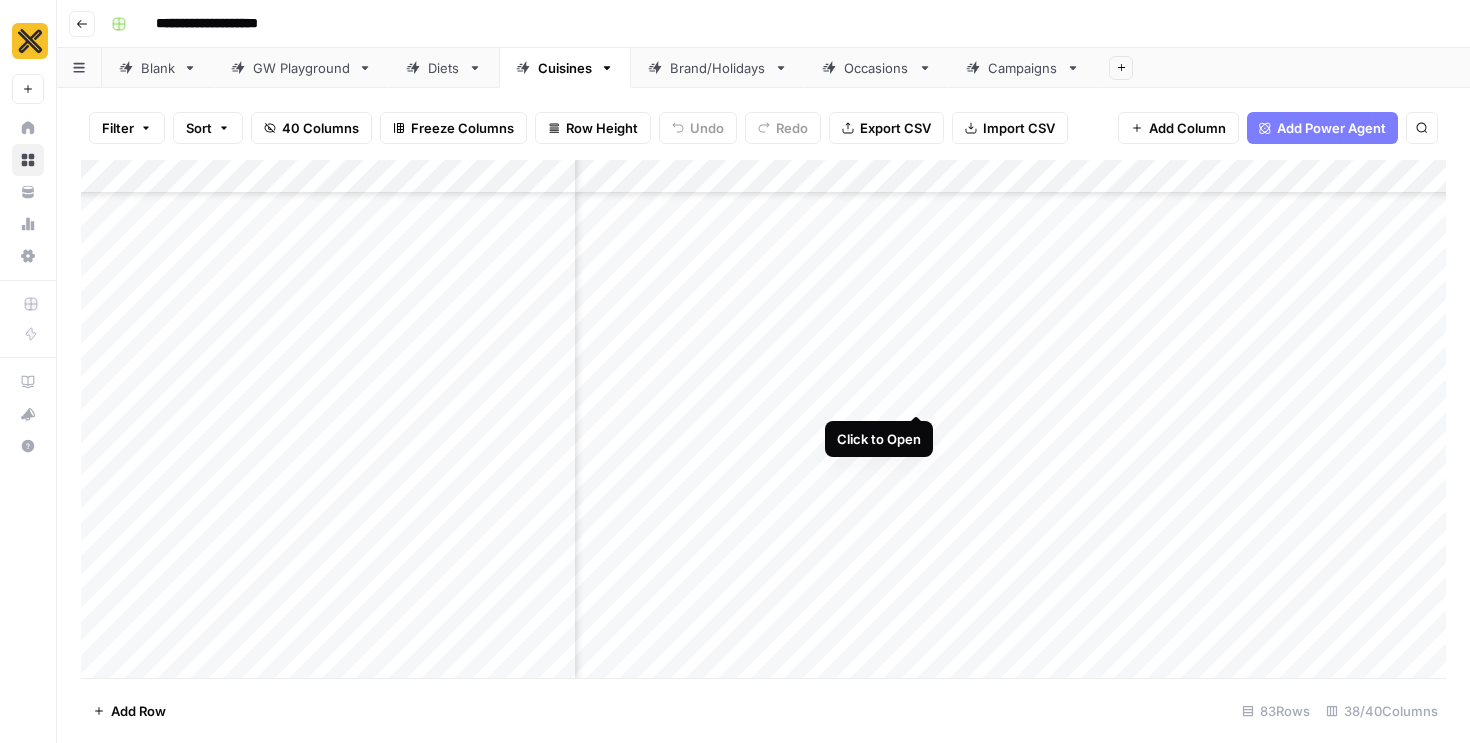 click on "Add Column" at bounding box center (763, 419) 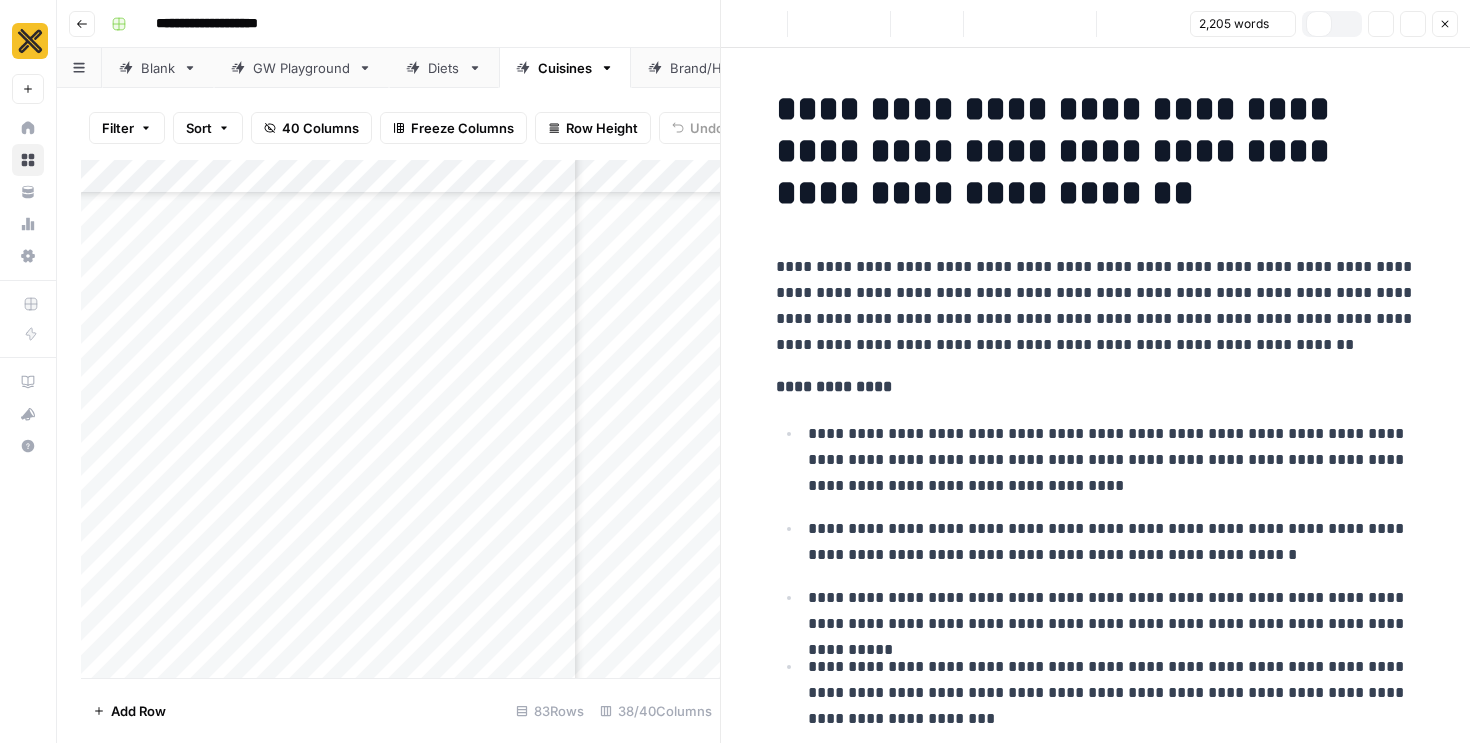 click on "**********" at bounding box center (1096, 5637) 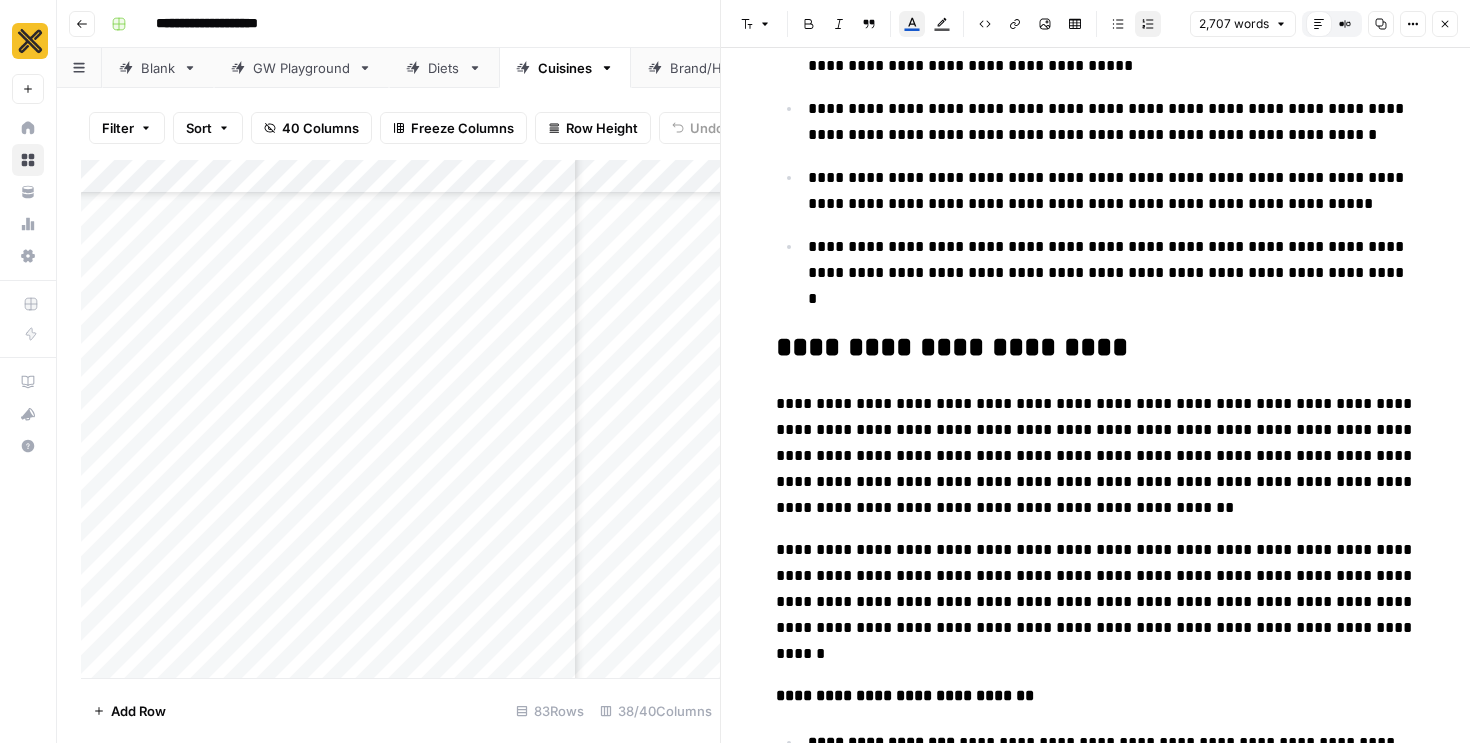 scroll, scrollTop: 0, scrollLeft: 0, axis: both 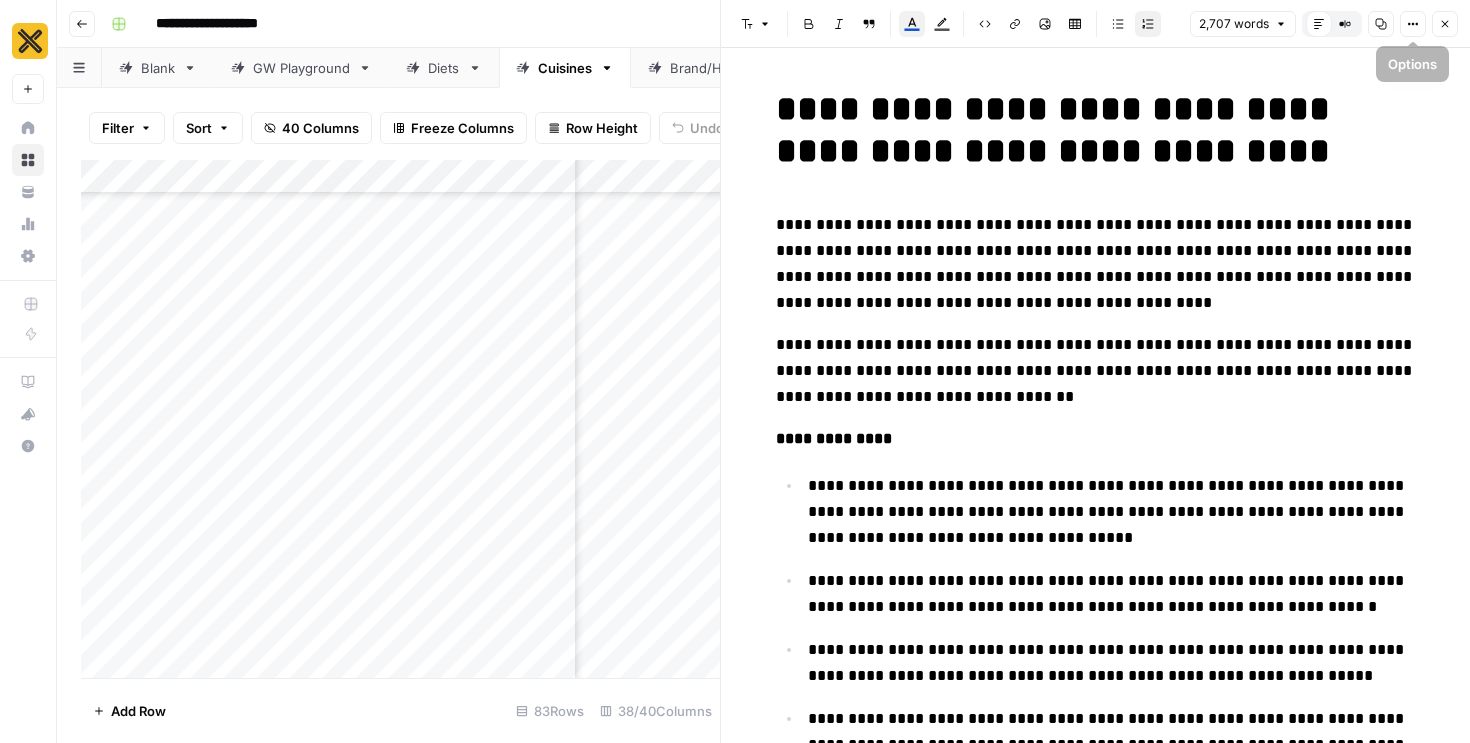 click 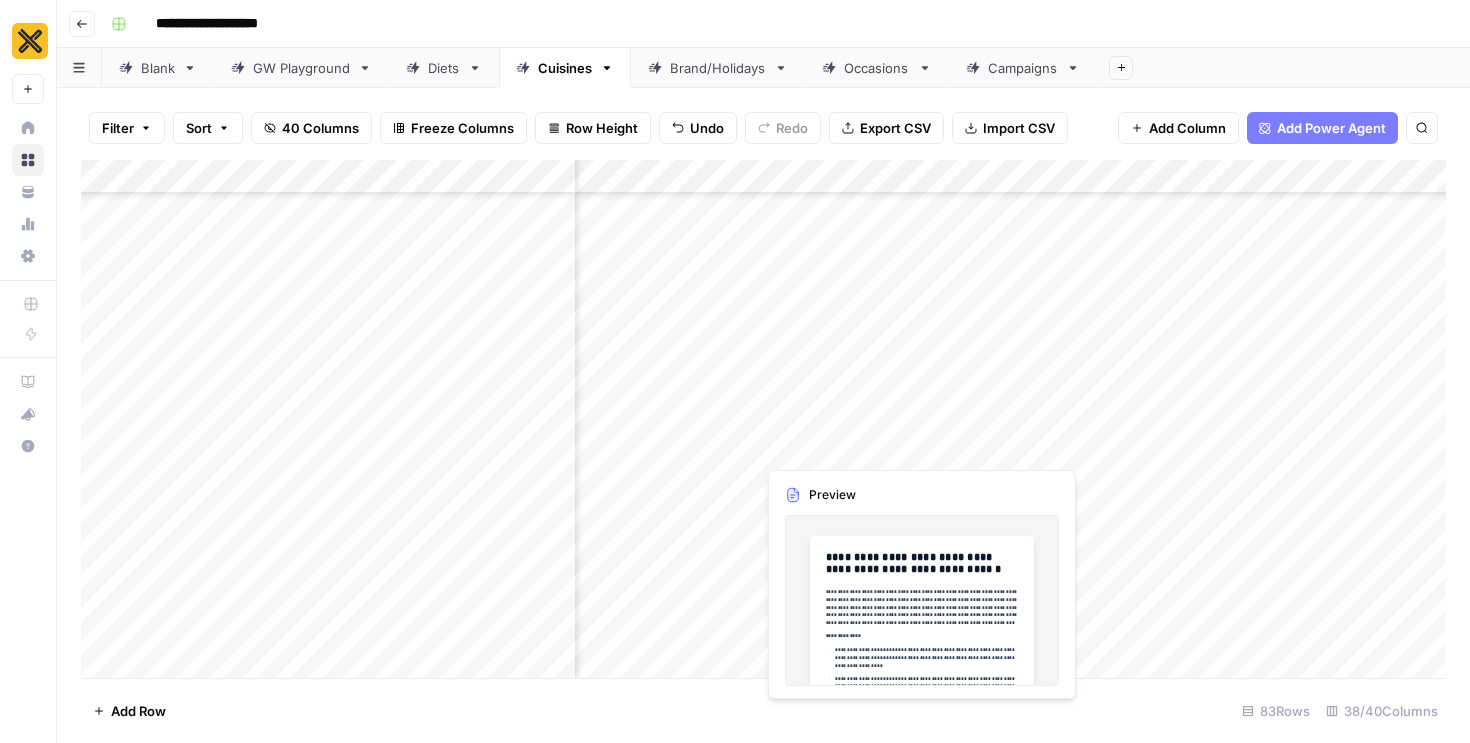 scroll, scrollTop: 3785, scrollLeft: 4248, axis: both 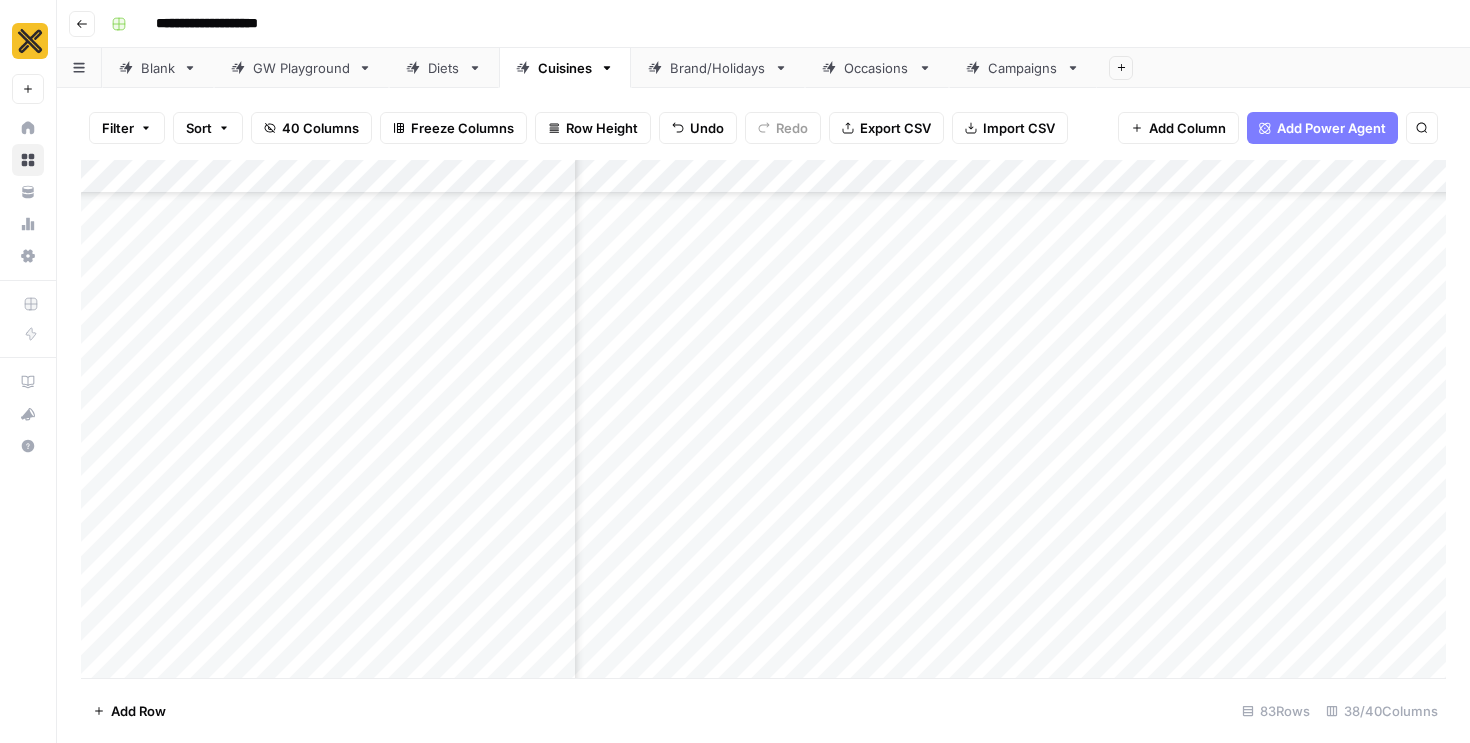 click on "Add Column" at bounding box center (763, 419) 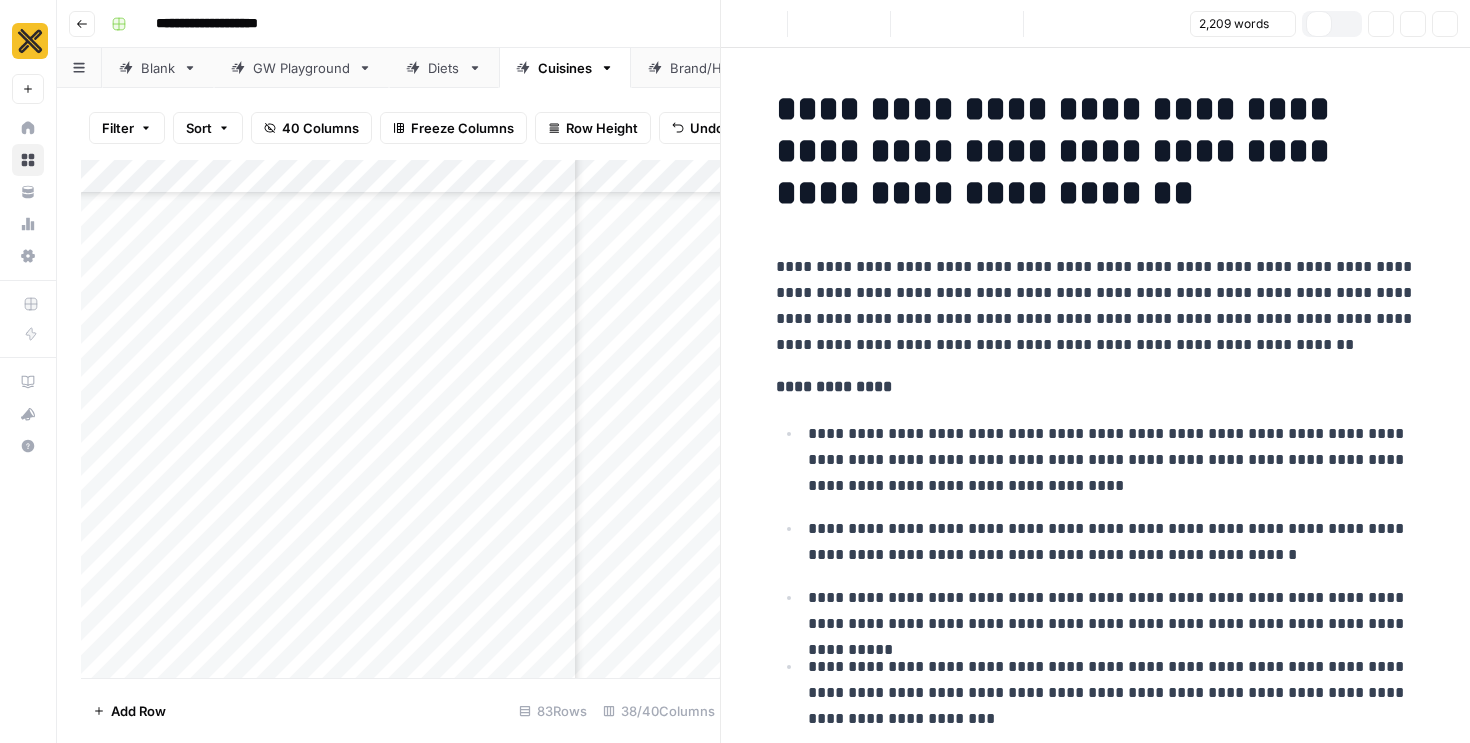 click on "**********" at bounding box center [1096, 387] 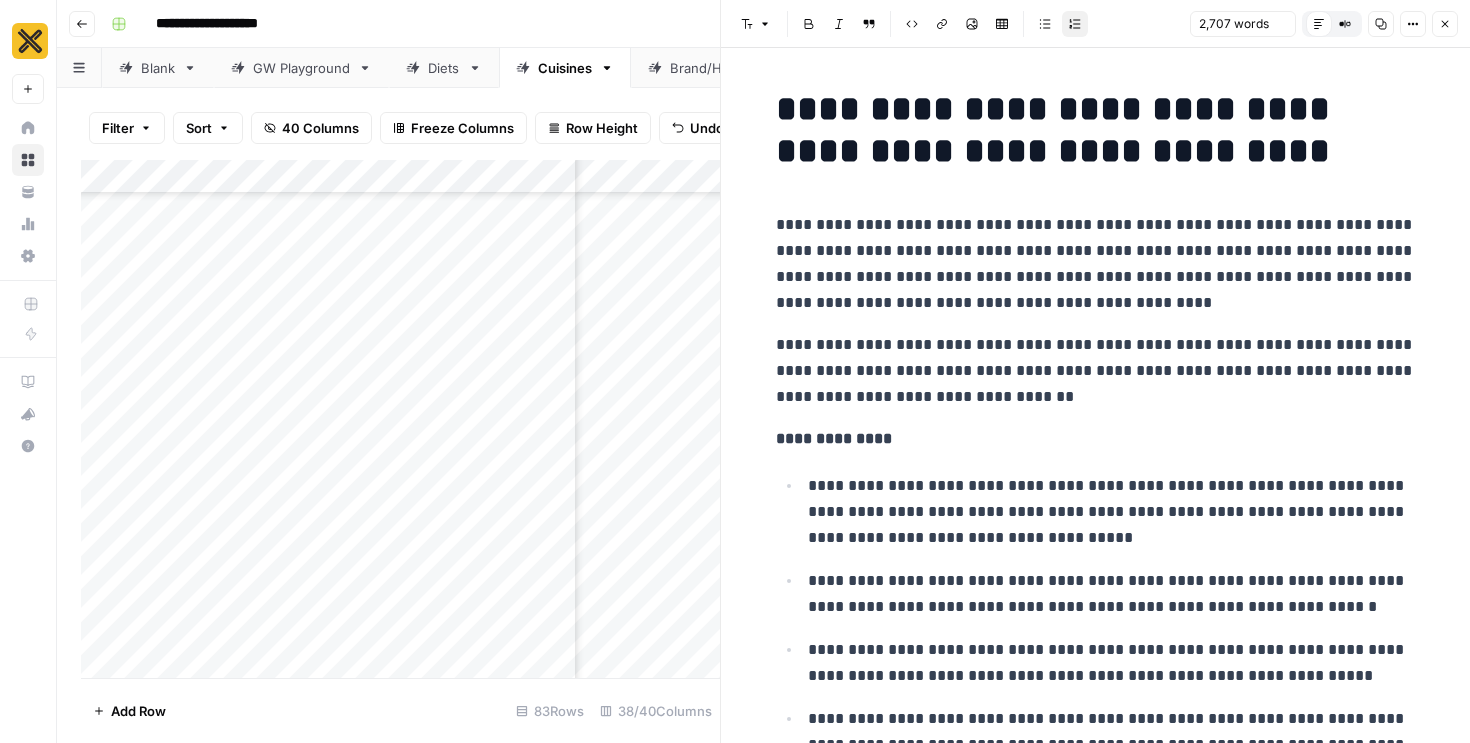 scroll, scrollTop: 11037, scrollLeft: 0, axis: vertical 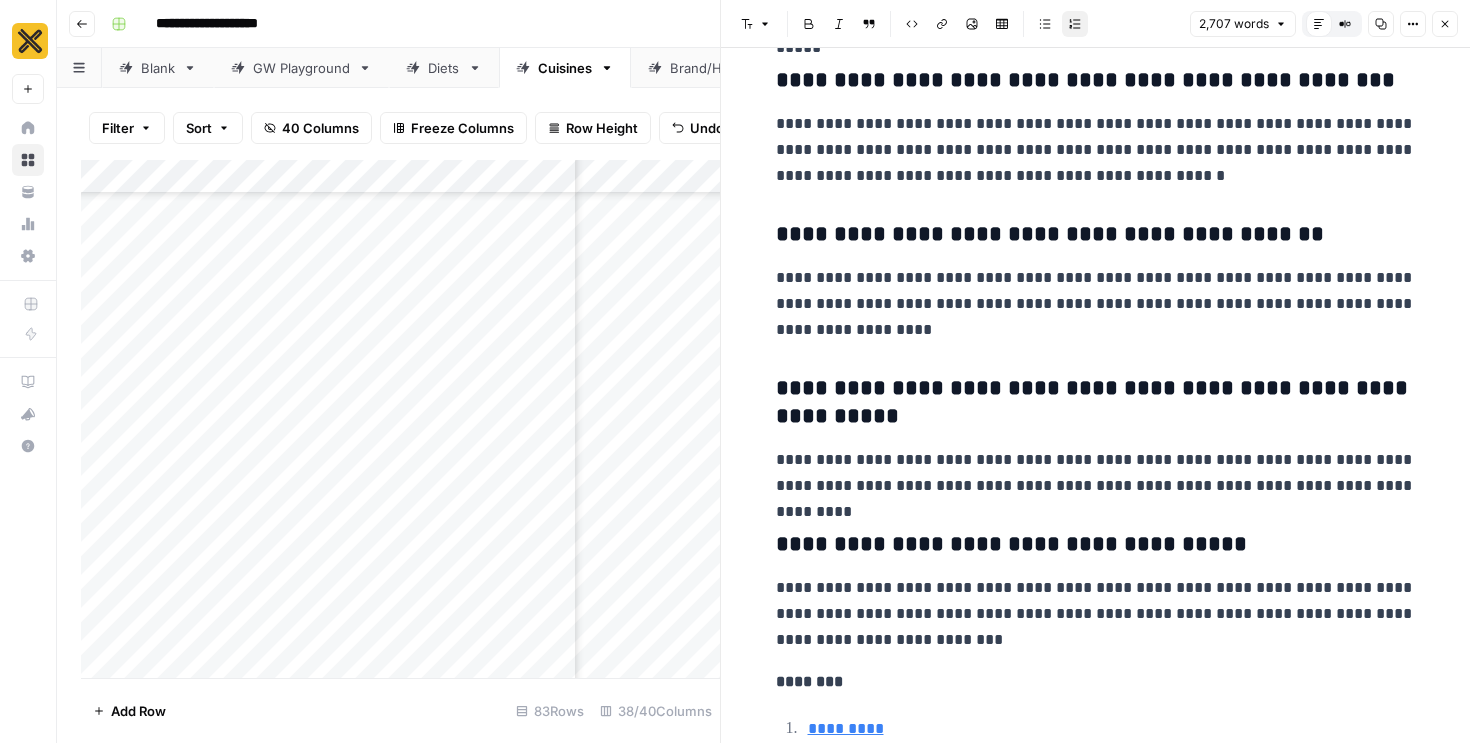click on "Close" at bounding box center [1445, 24] 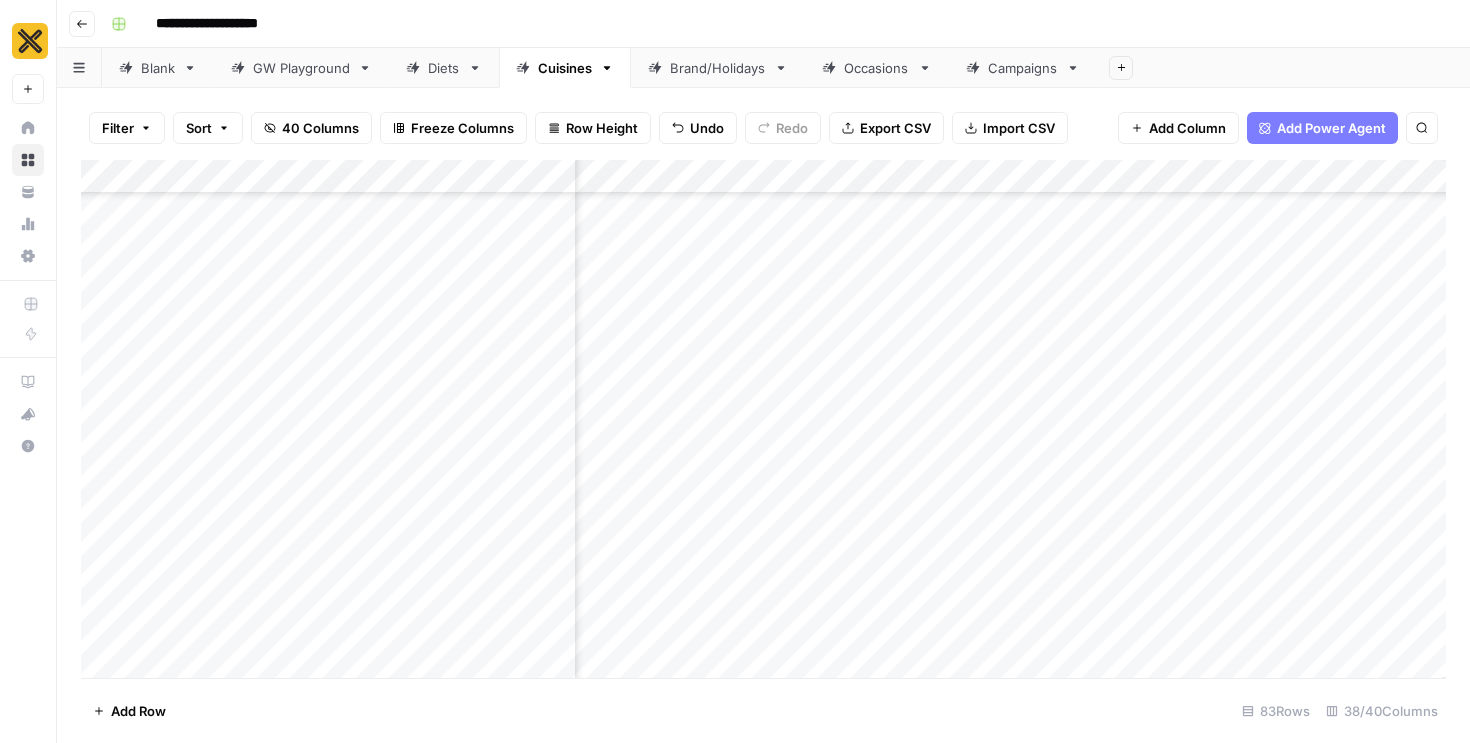 scroll, scrollTop: 3785, scrollLeft: 5315, axis: both 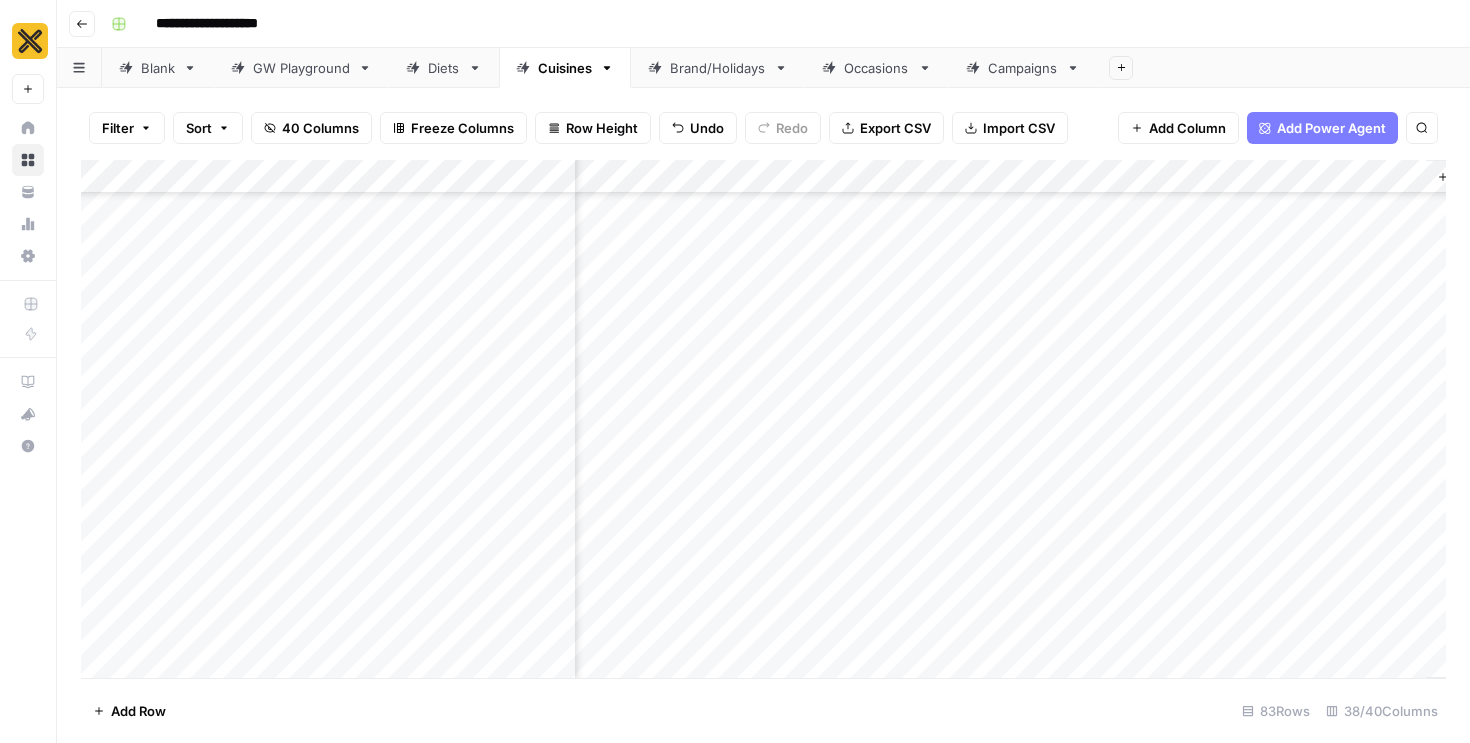 click on "Add Column" at bounding box center (763, 419) 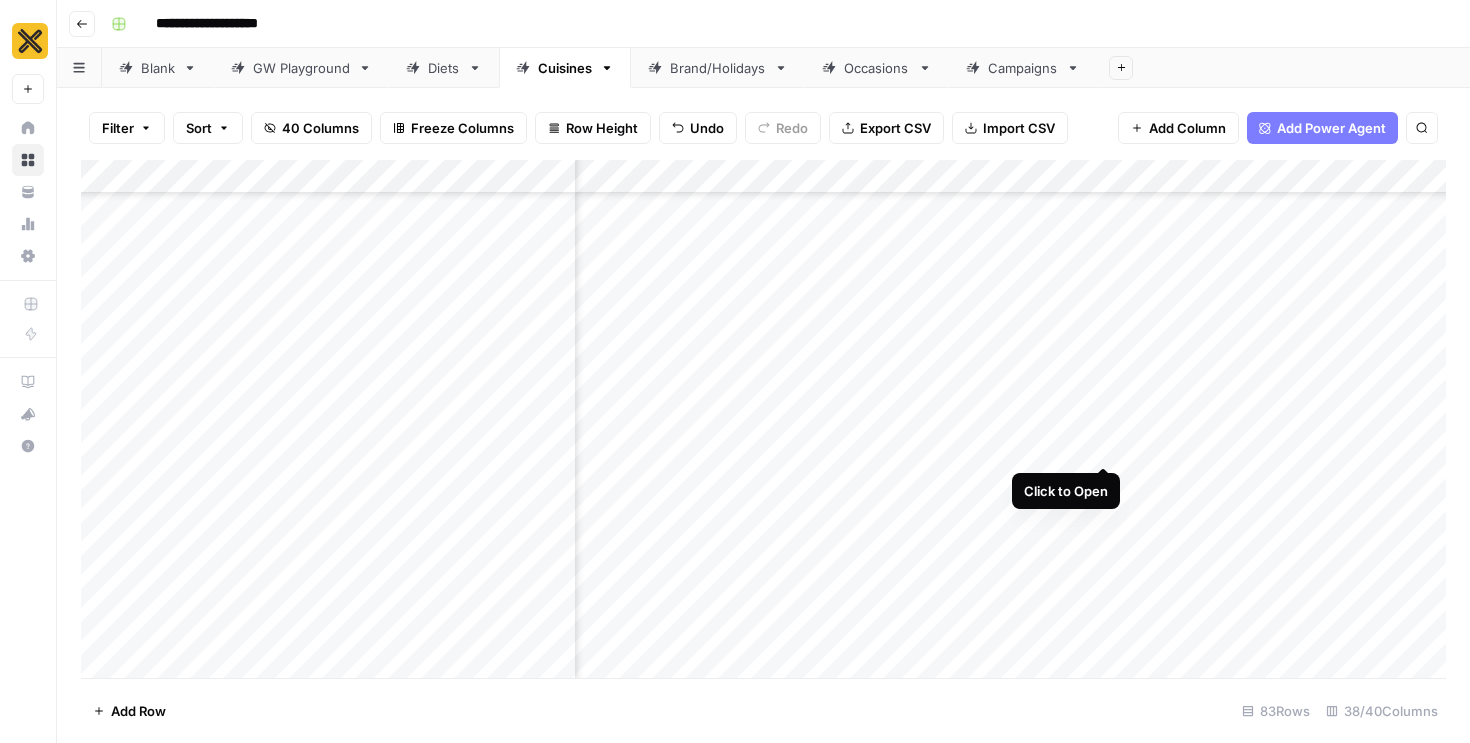 click on "Add Column" at bounding box center (763, 419) 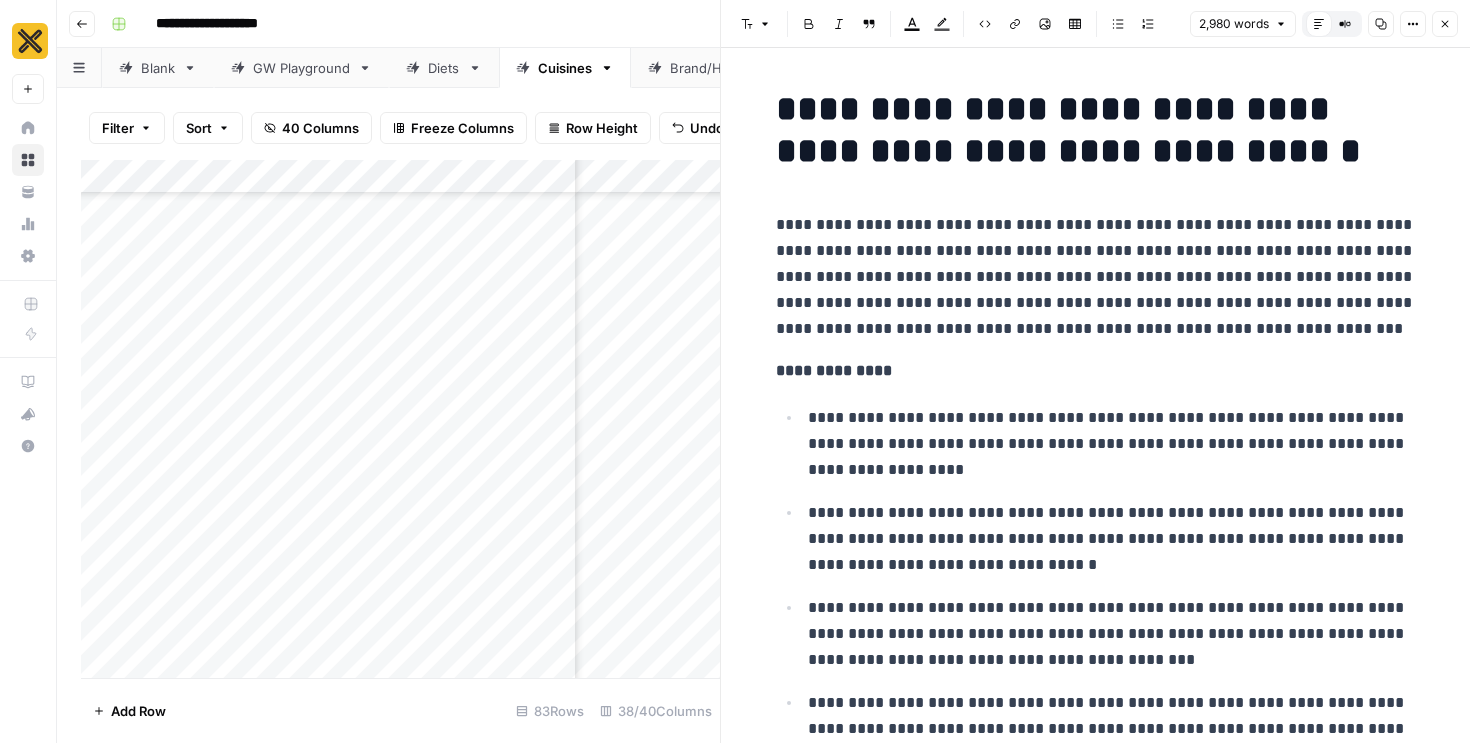 click on "Copy" at bounding box center (1381, 24) 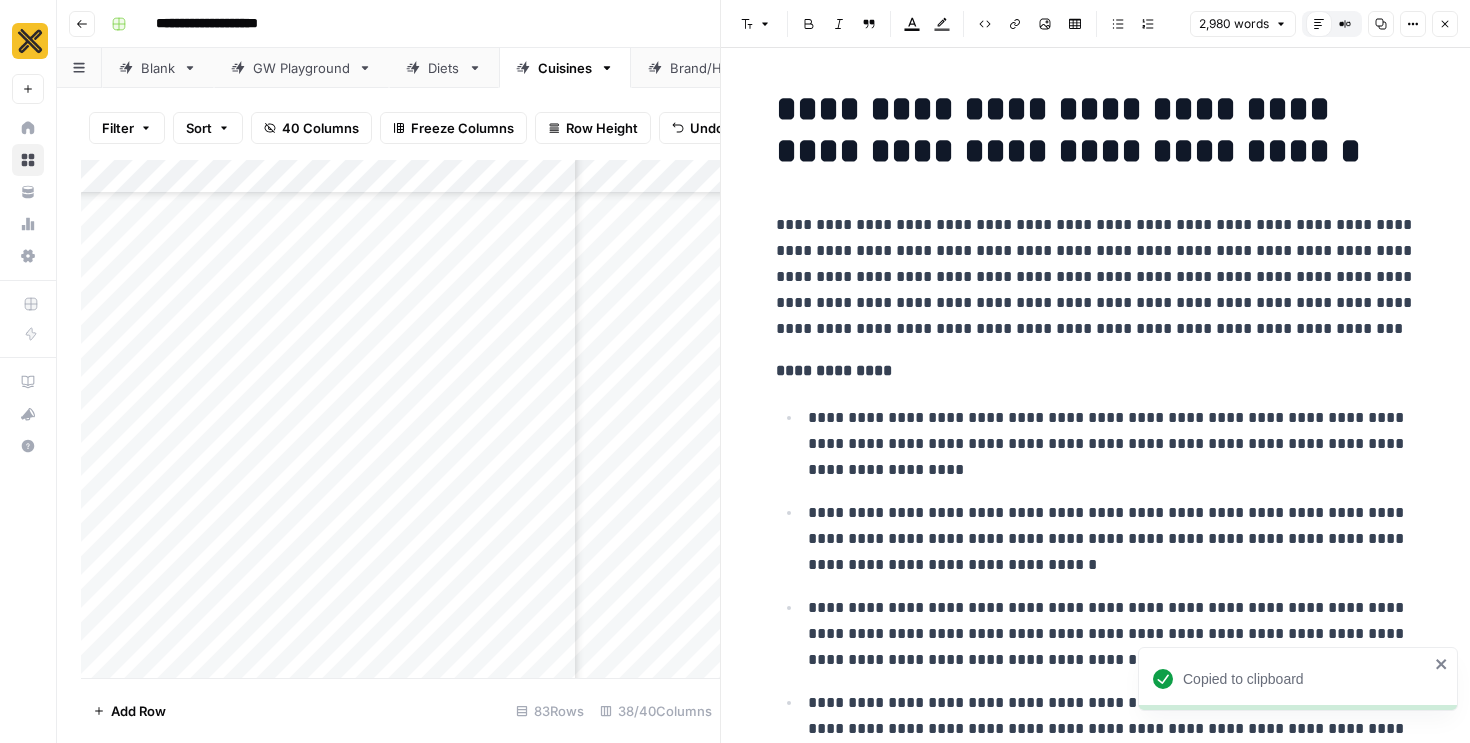 click on "Close" at bounding box center (1445, 24) 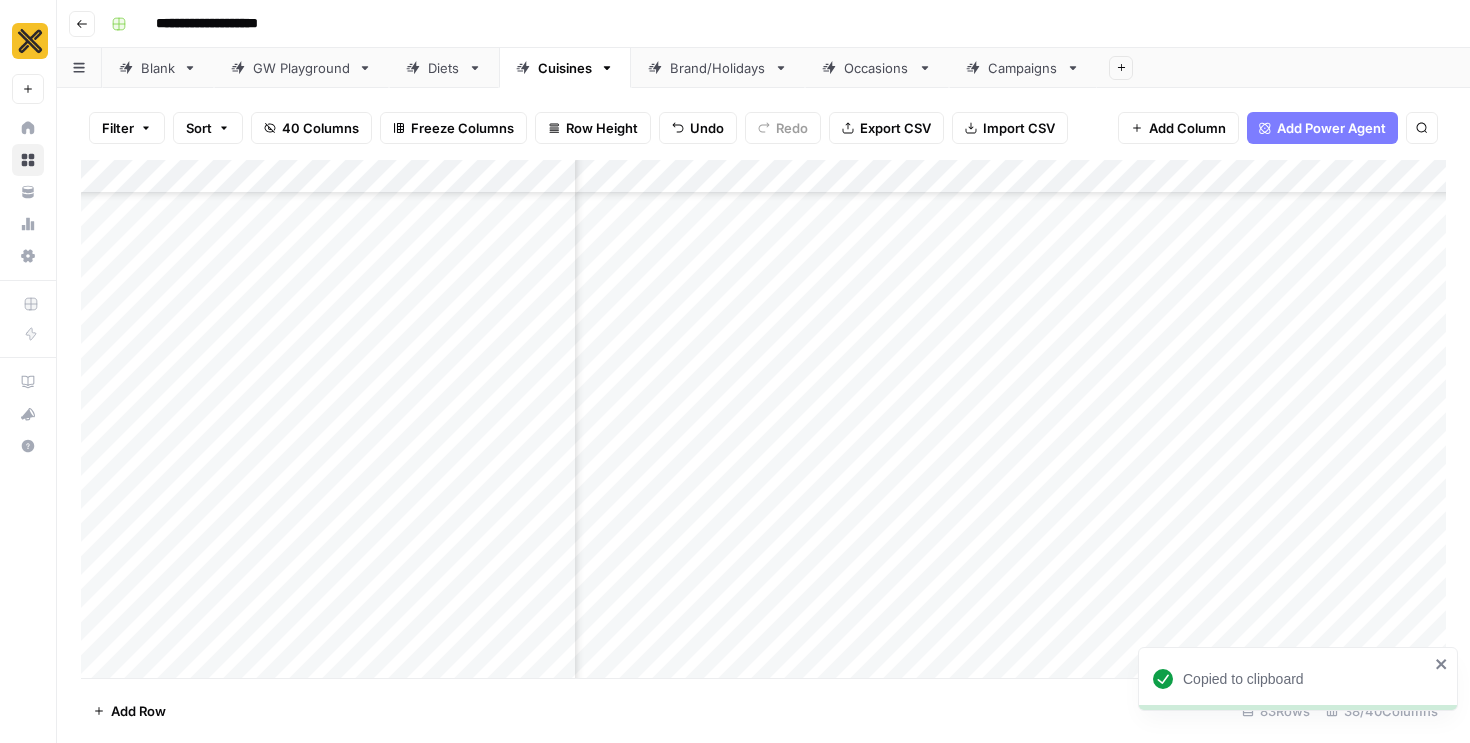 scroll, scrollTop: 3785, scrollLeft: 5226, axis: both 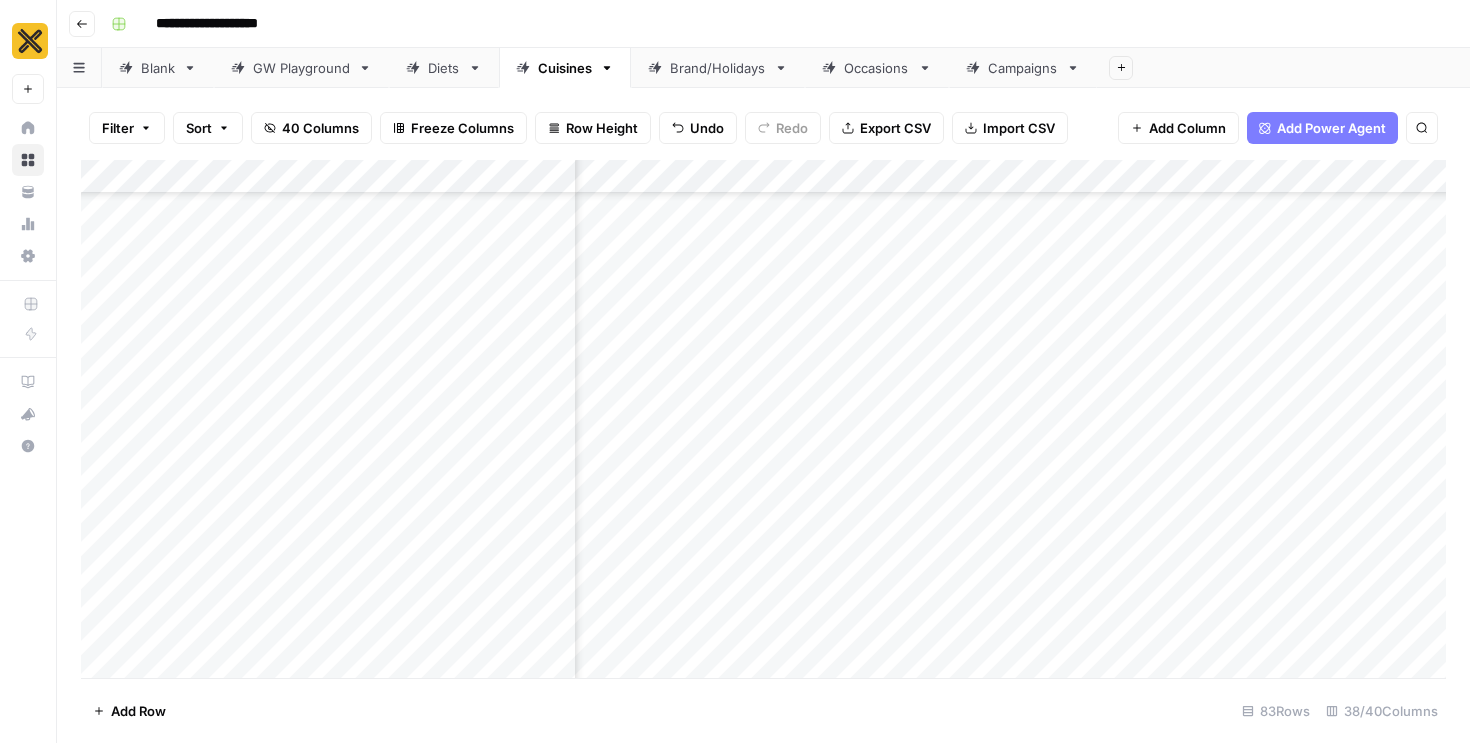 click on "Add Column" at bounding box center (763, 419) 